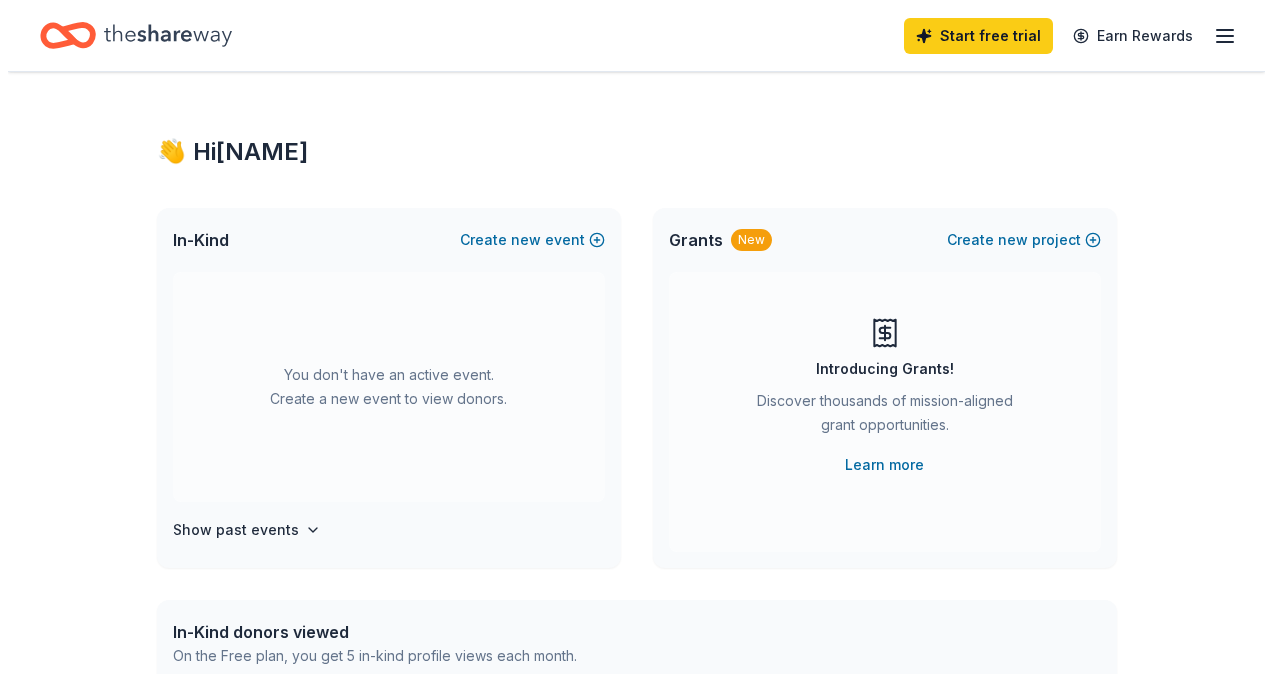 scroll, scrollTop: 0, scrollLeft: 0, axis: both 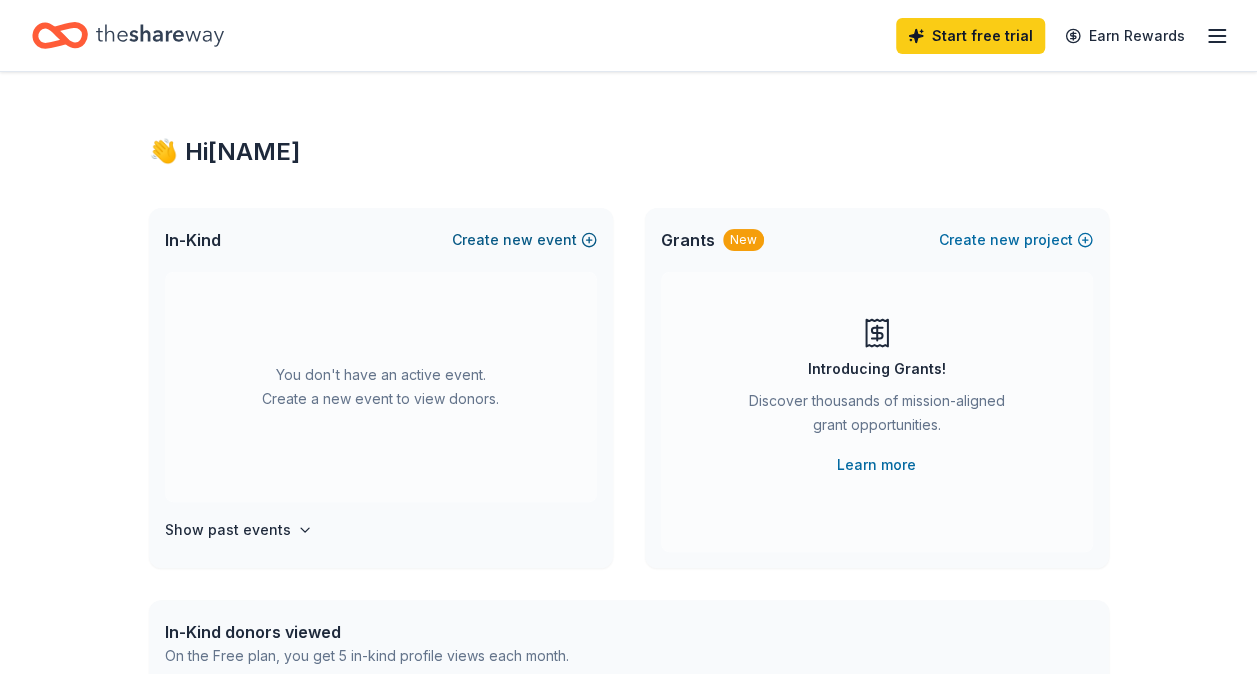 click on "new" at bounding box center (518, 240) 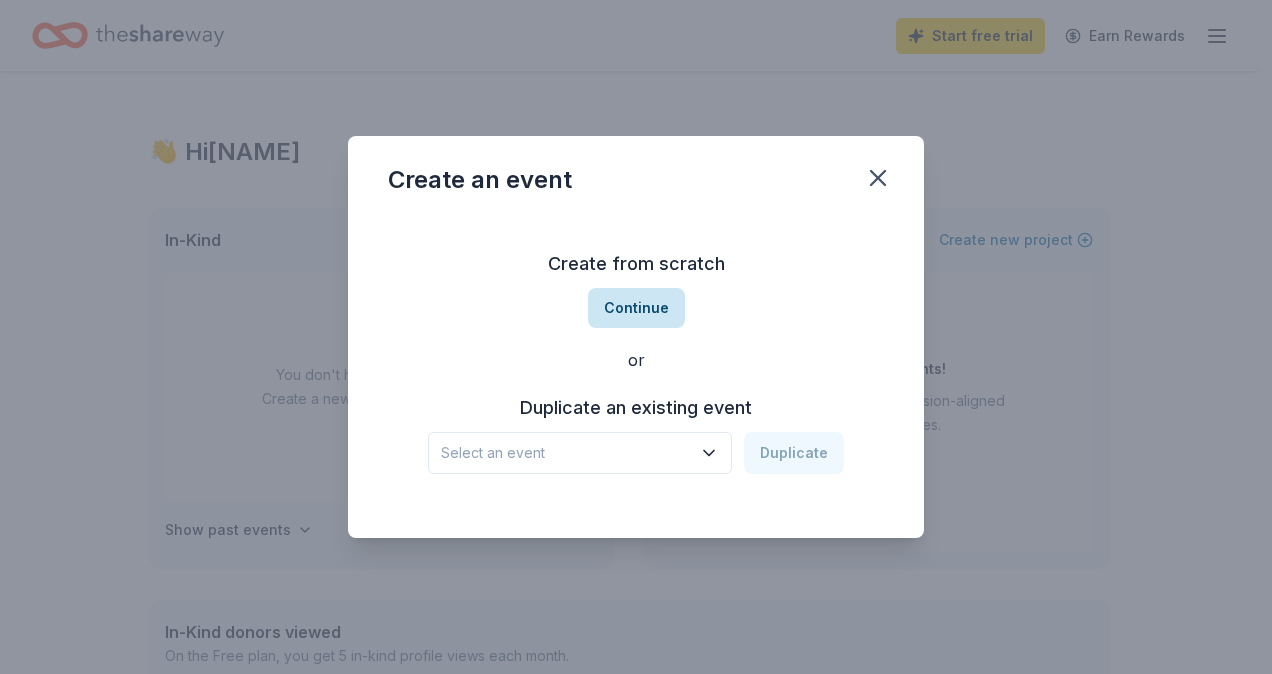 click on "Continue" at bounding box center [636, 308] 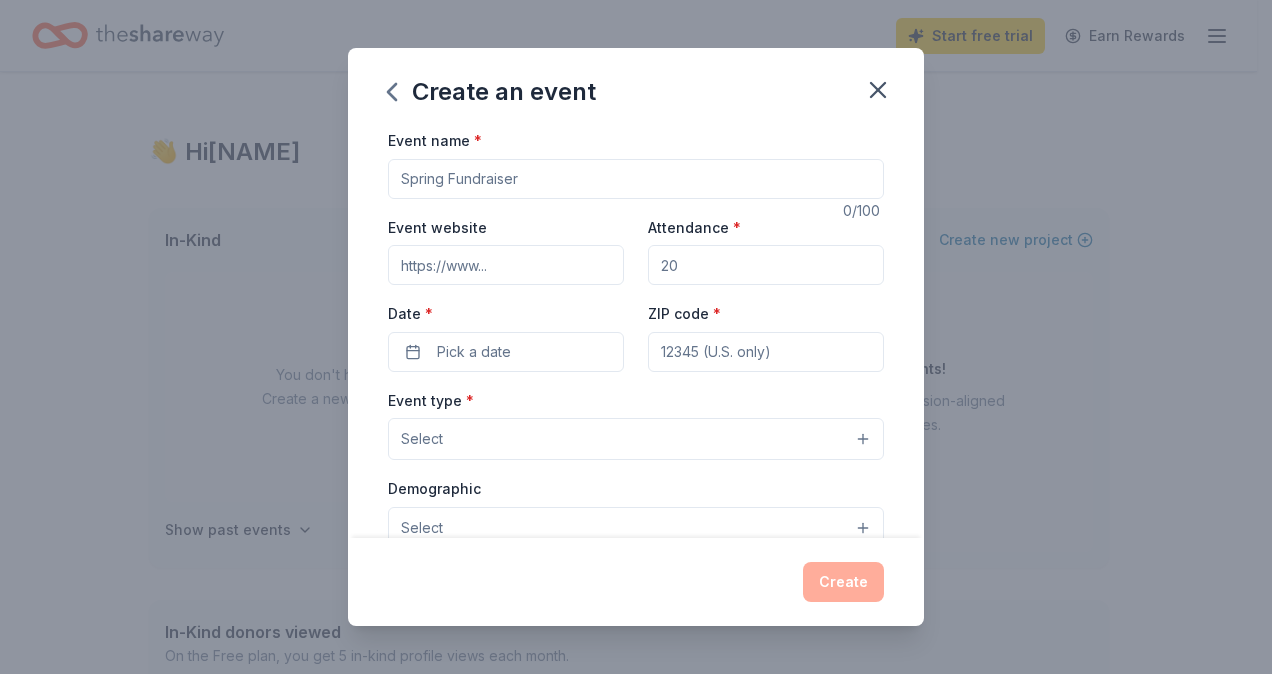 click on "Event name *" at bounding box center [636, 179] 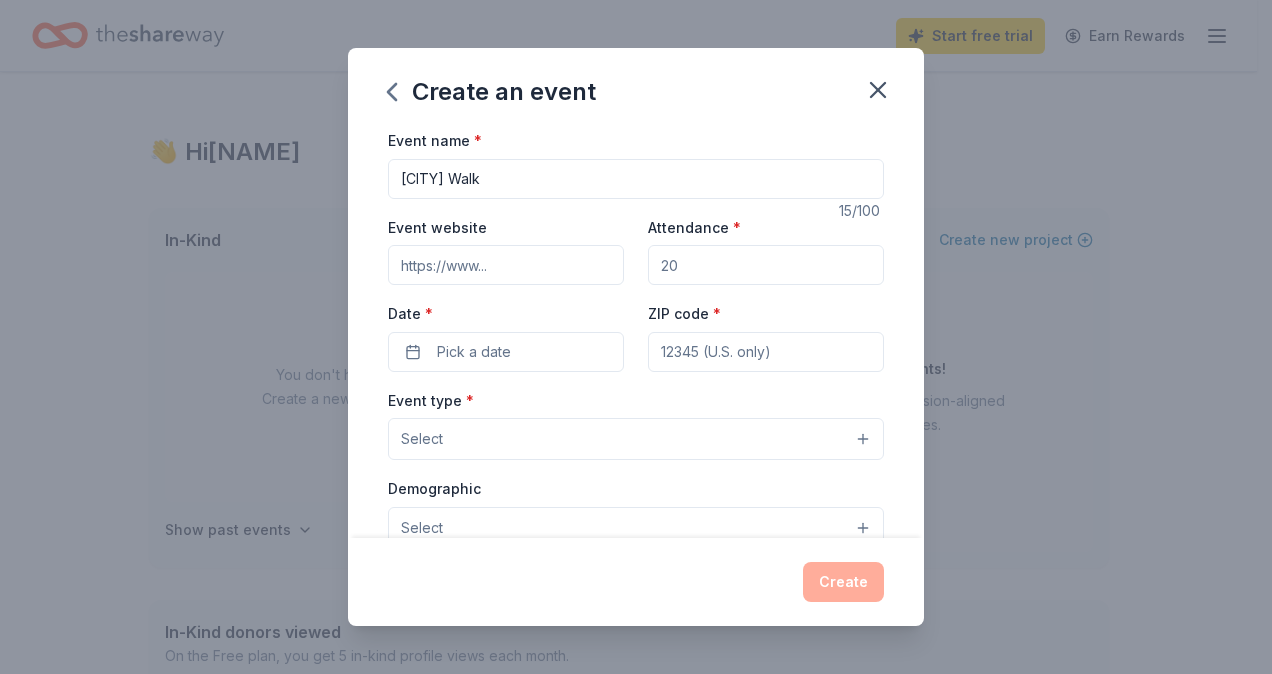 type on "Birmingham Walk" 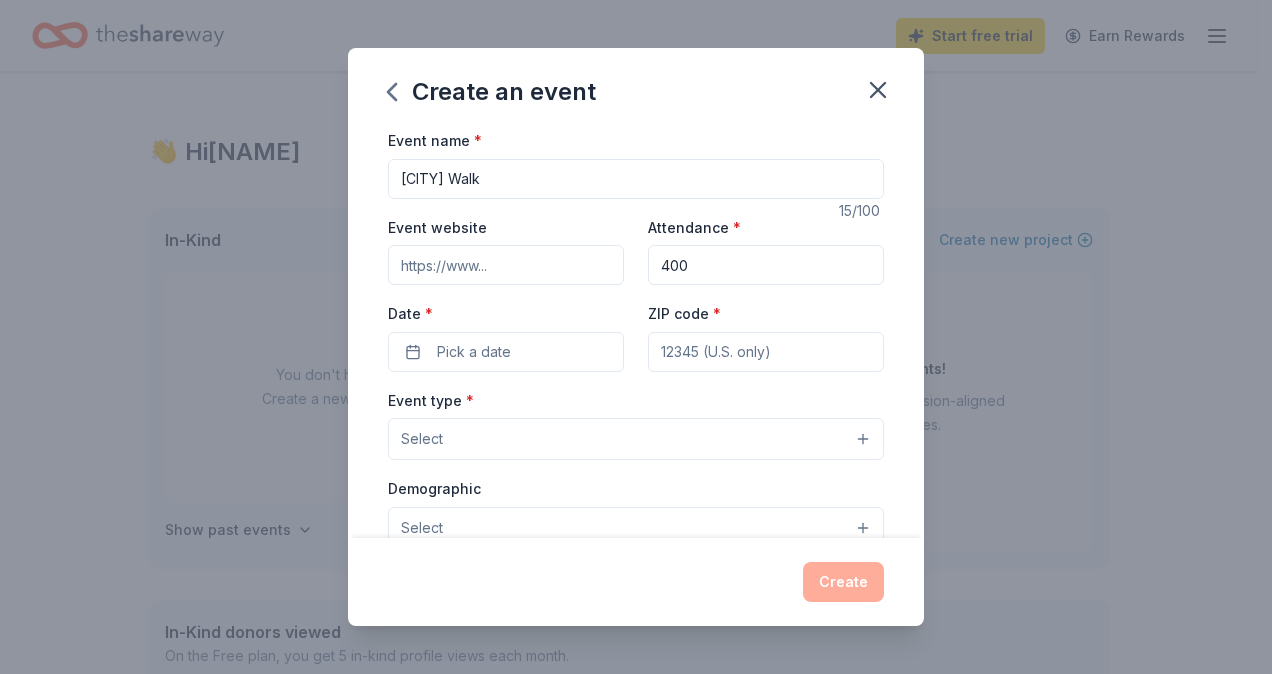 type on "400" 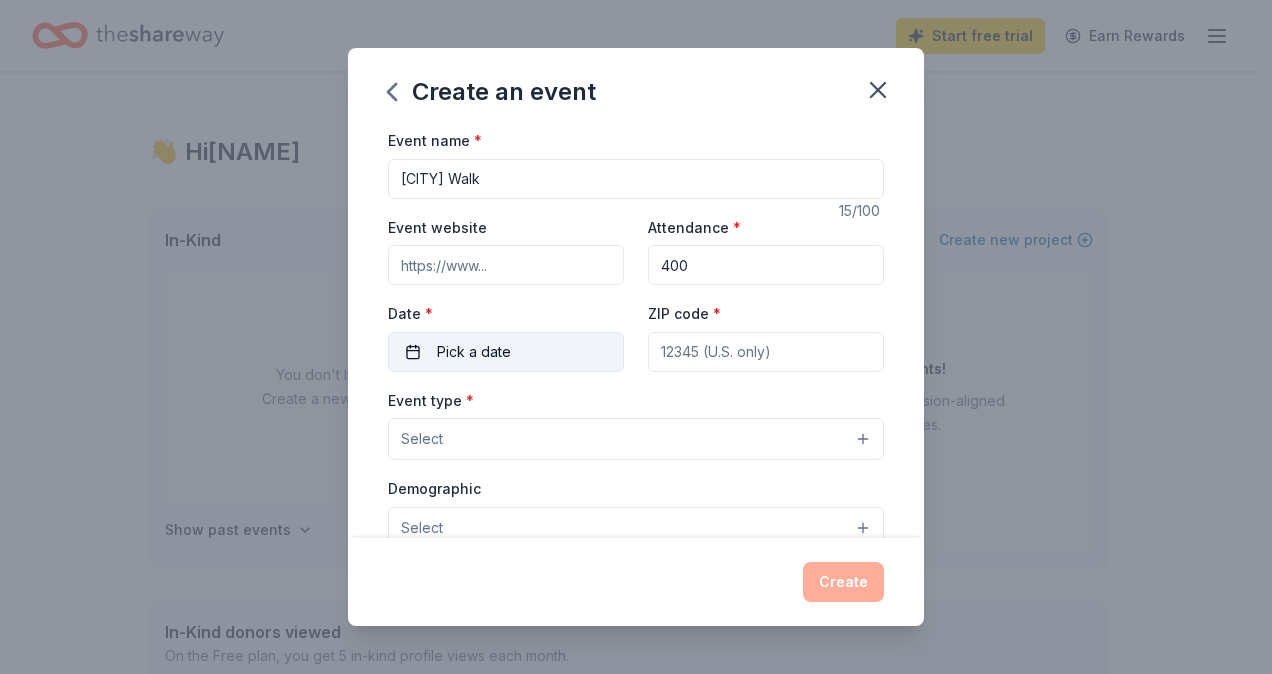 click on "Pick a date" at bounding box center (474, 352) 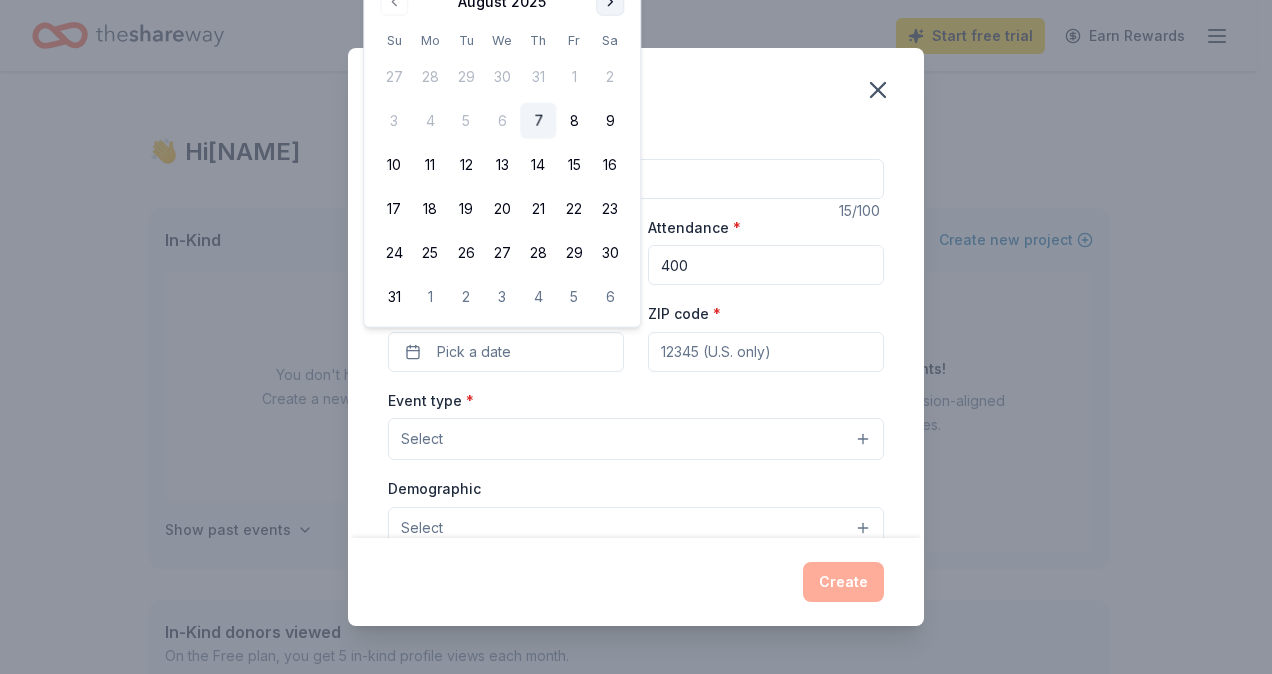 click at bounding box center [610, 2] 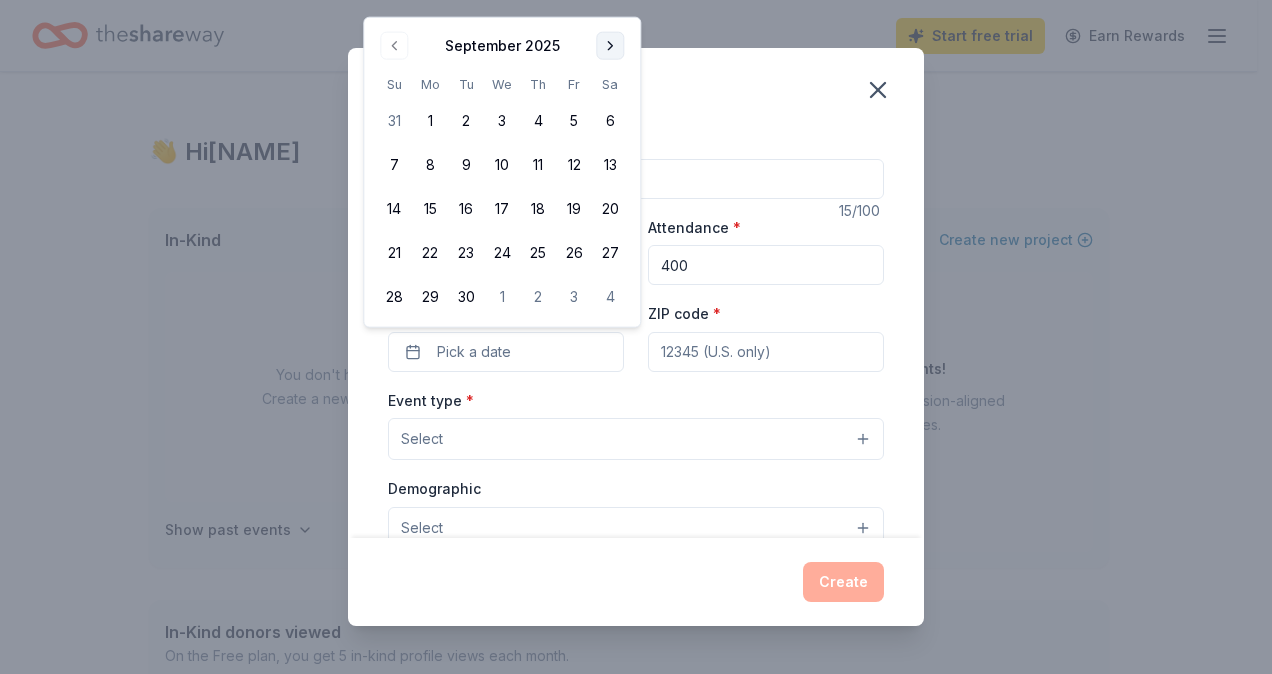 click on "Create an event Event name * Birmingham Walk 15 /100 Event website Attendance * 400 Date * Pick a date ZIP code * Event type * Select Demographic Select We use this information to help brands find events with their target demographic to sponsor their products. Mailing address Apt/unit Description What are you looking for? * Auction & raffle Meals Snacks Desserts Alcohol Beverages Send me reminders Email me reminders of donor application deadlines Recurring event Create" at bounding box center (636, 337) 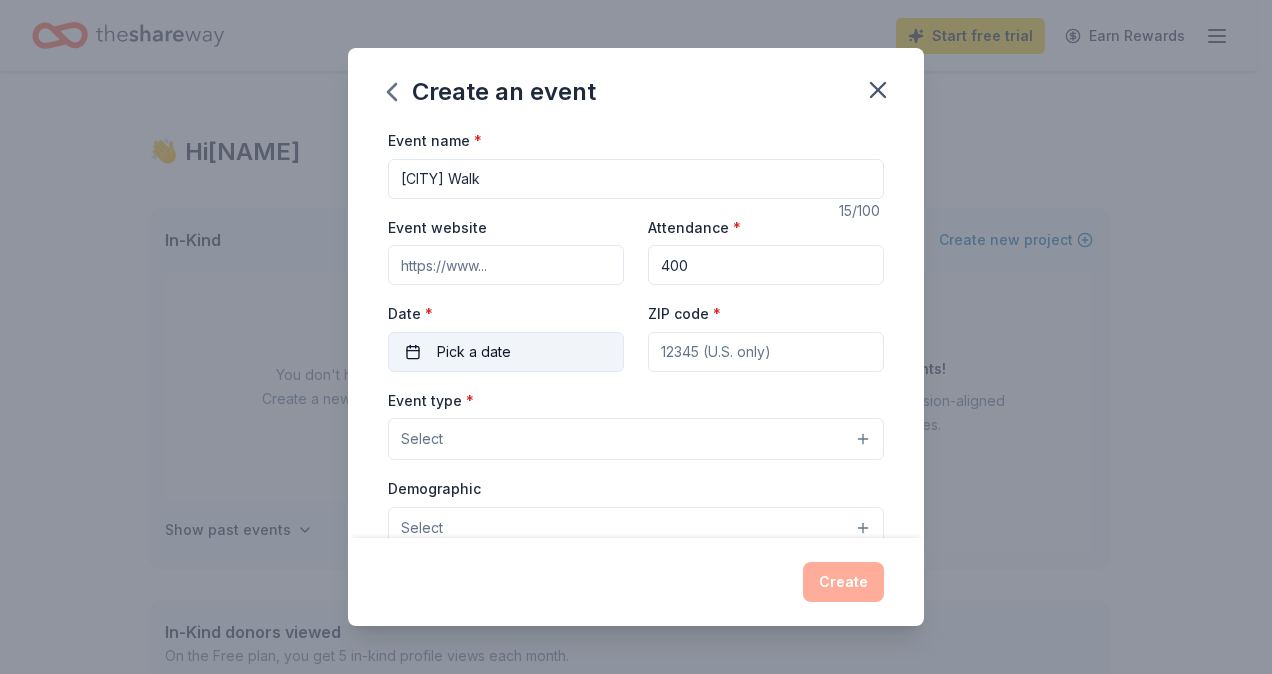 click on "Pick a date" at bounding box center [506, 352] 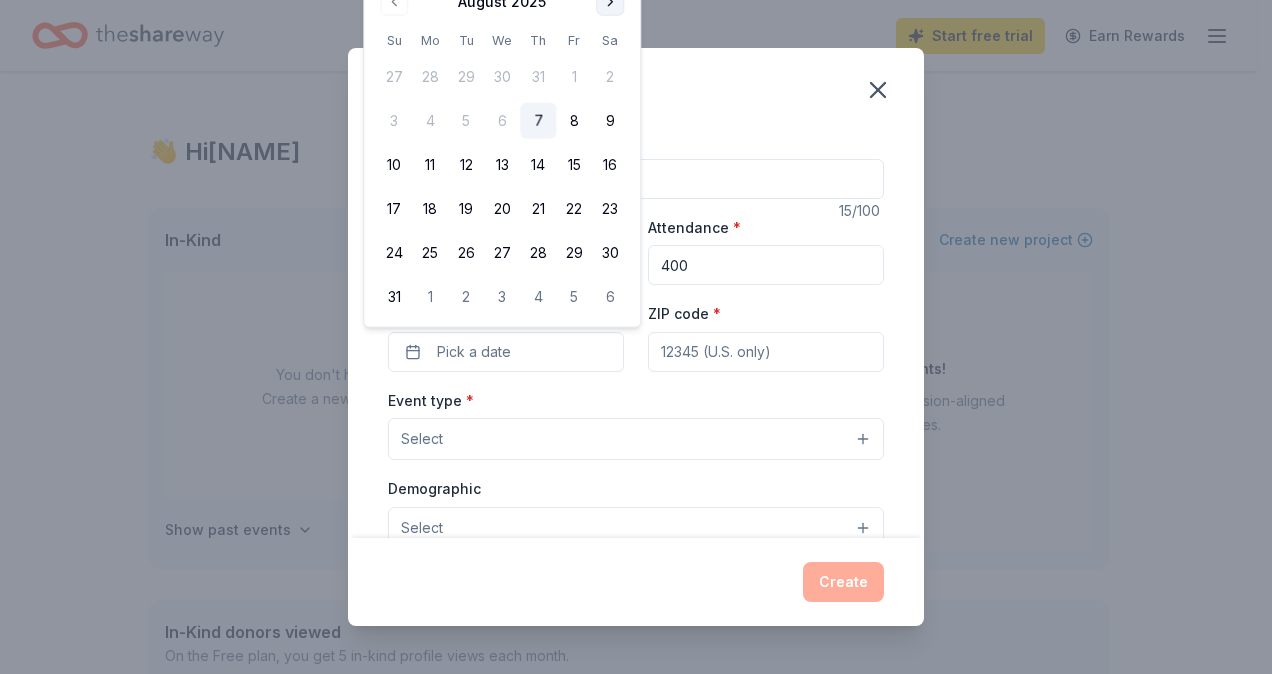click at bounding box center [610, 2] 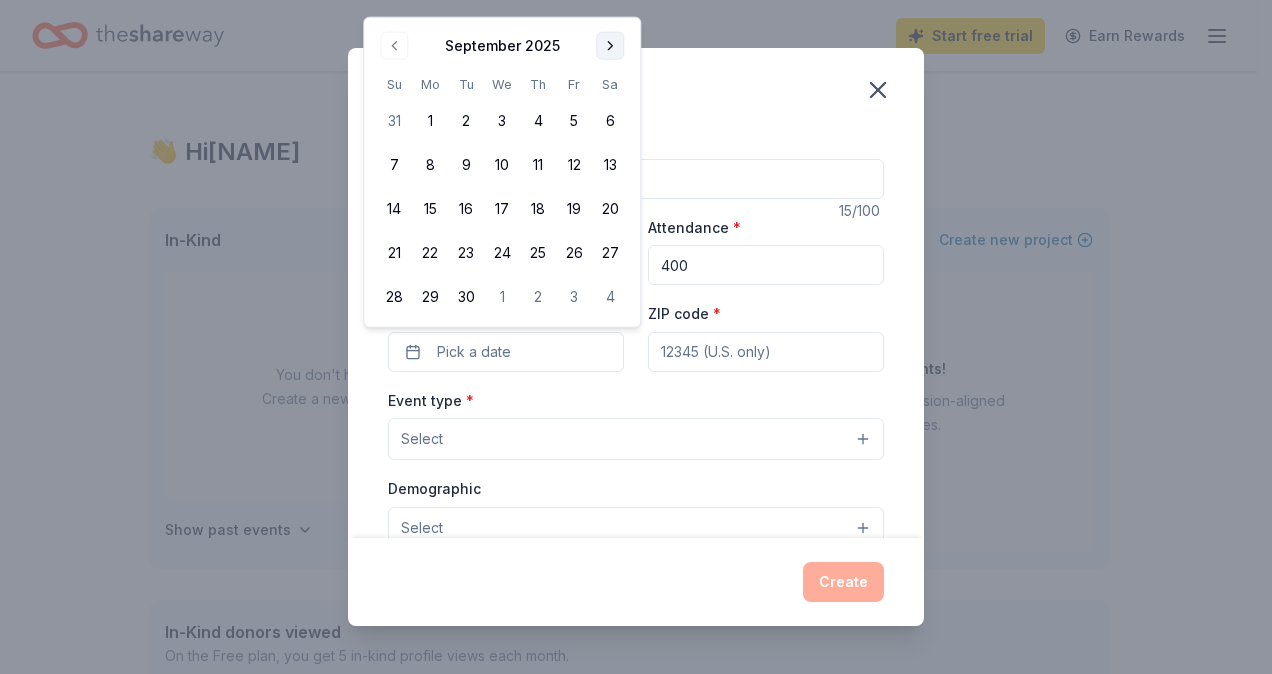 click at bounding box center [610, 46] 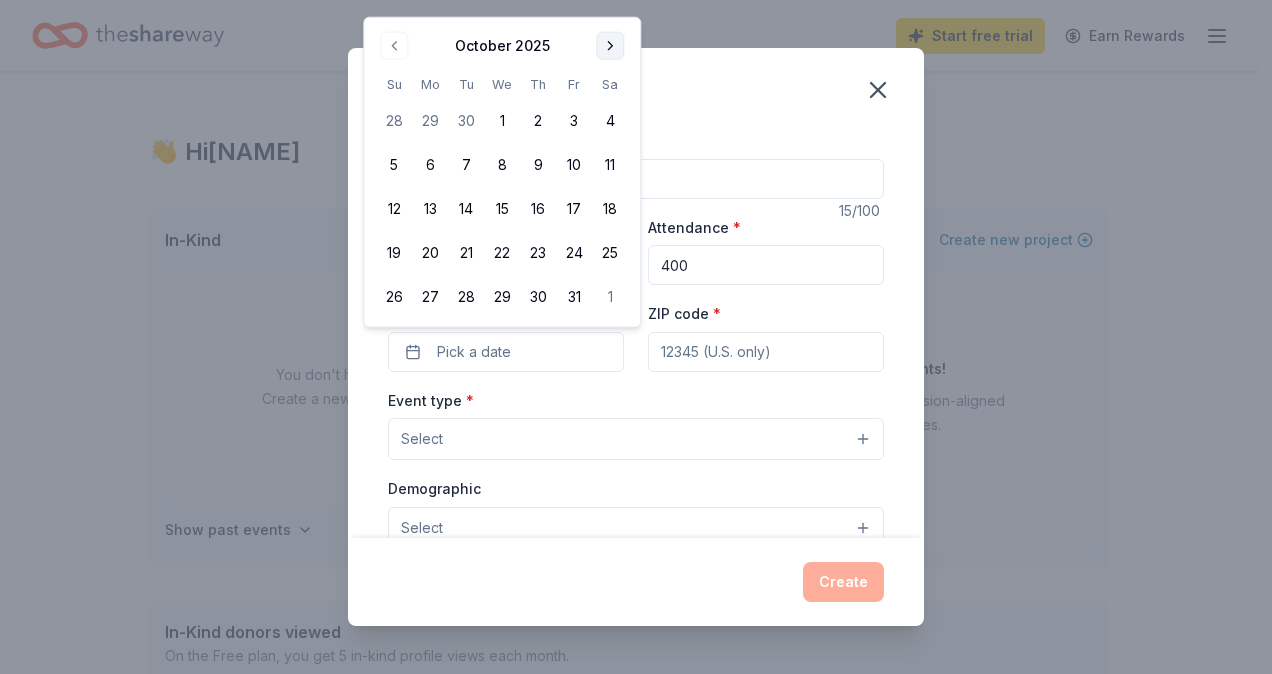 click at bounding box center [610, 46] 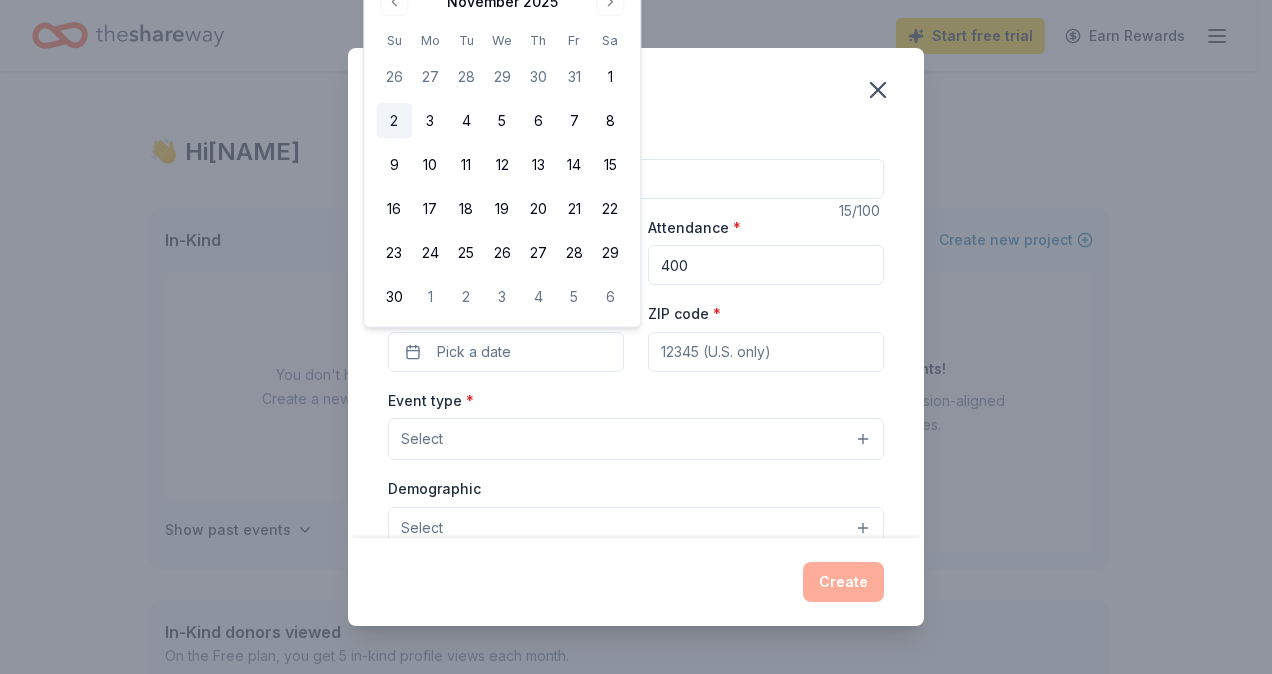 click on "2" at bounding box center (394, 121) 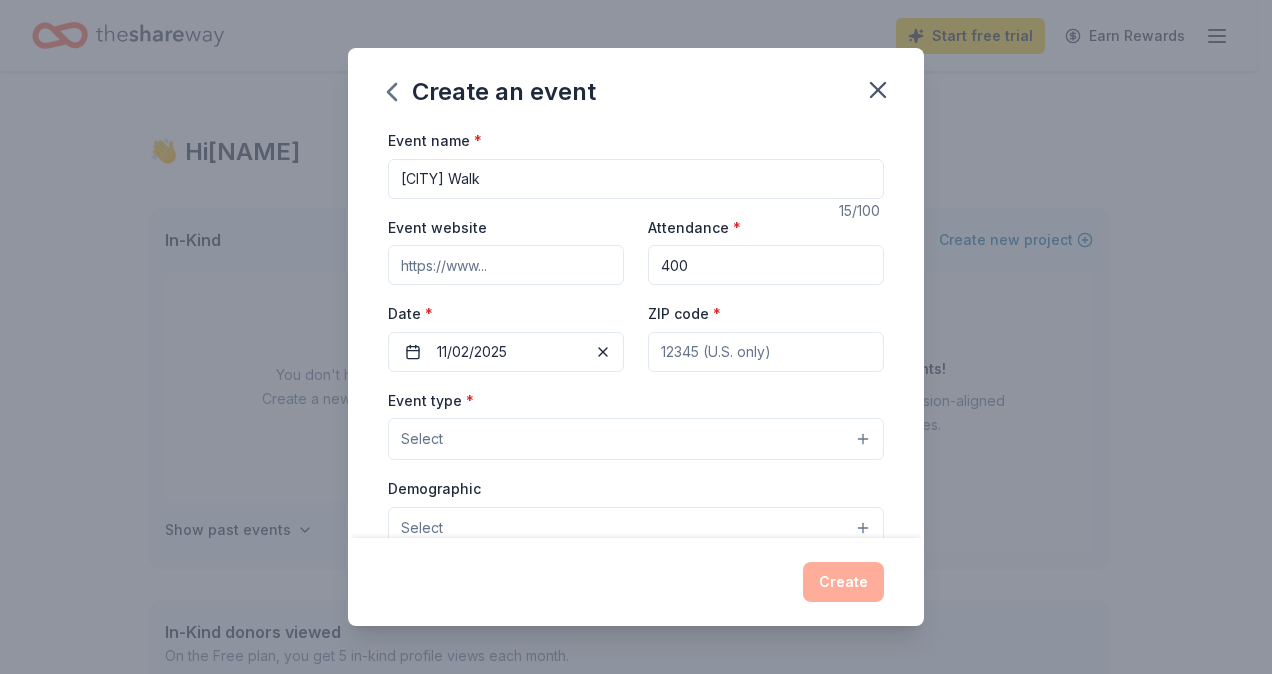 click on "ZIP code *" at bounding box center (766, 352) 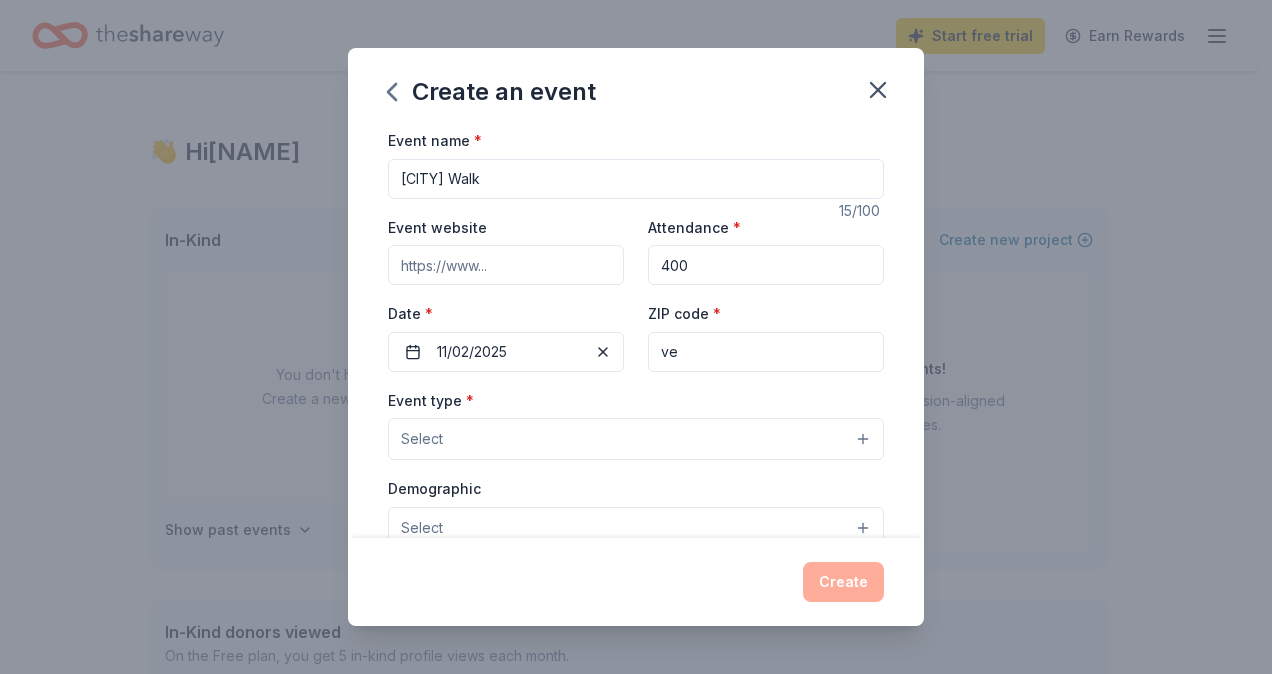 type on "v" 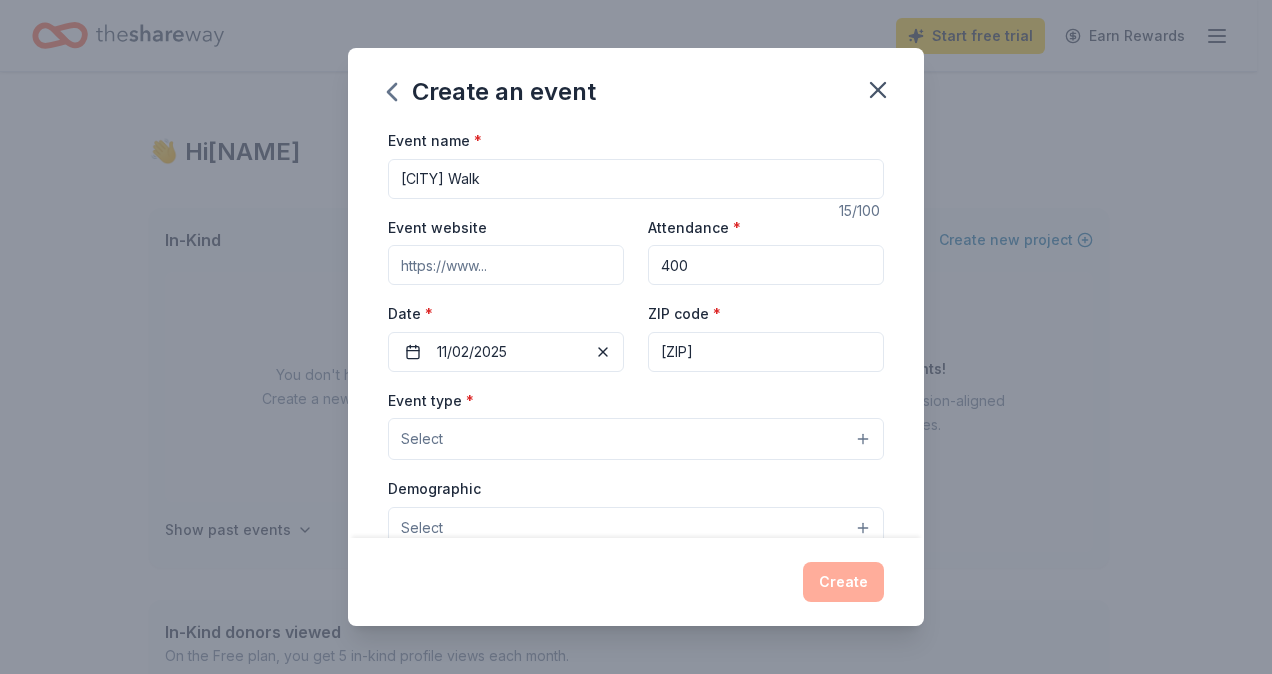 type on "35216" 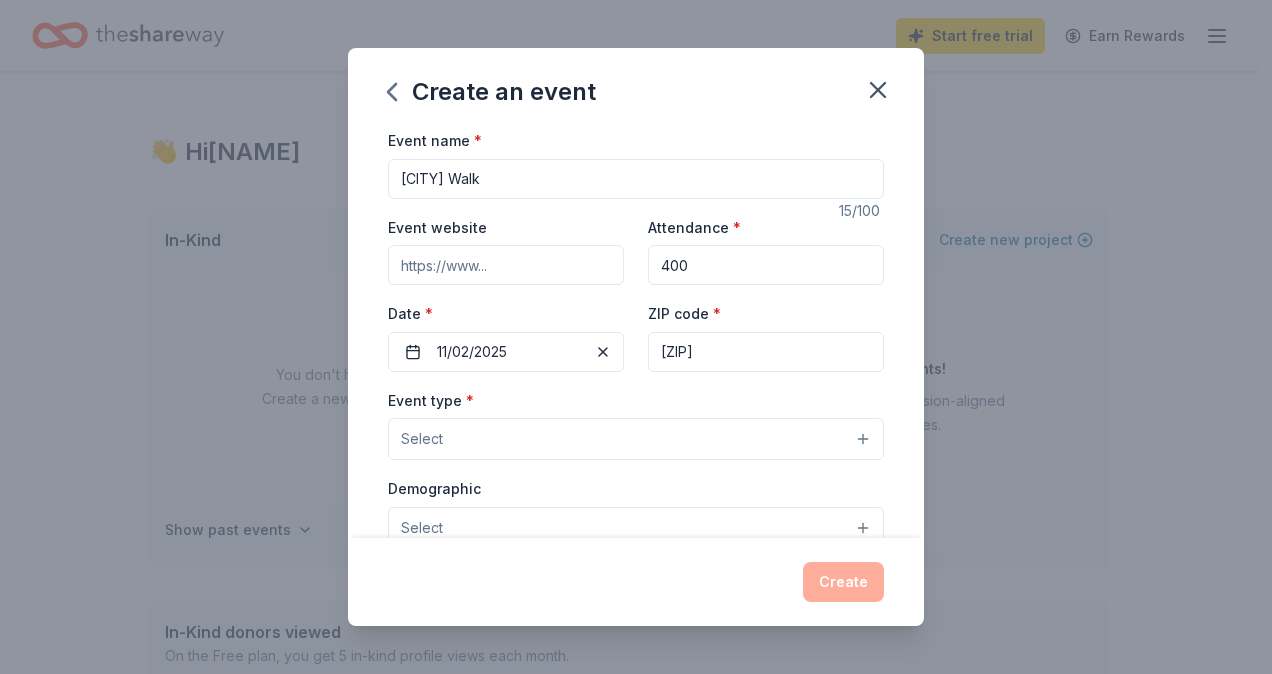 click on "Select" at bounding box center [636, 439] 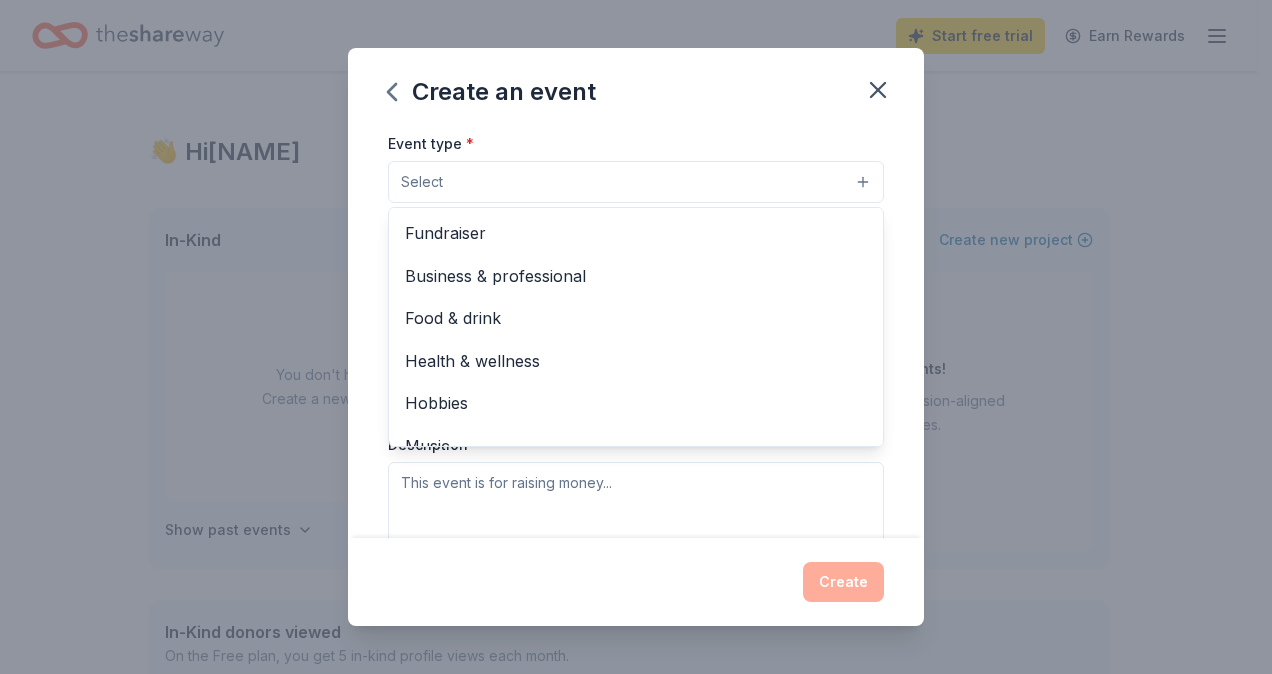 scroll, scrollTop: 280, scrollLeft: 0, axis: vertical 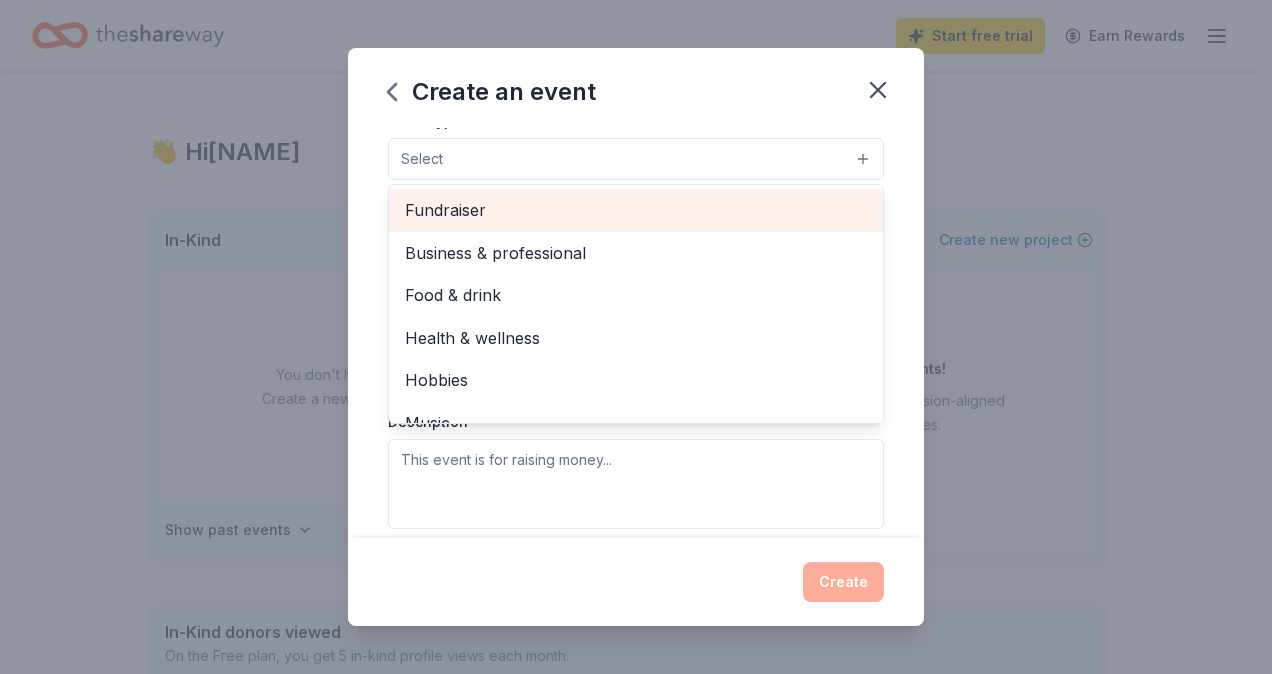 click on "Fundraiser" at bounding box center [636, 210] 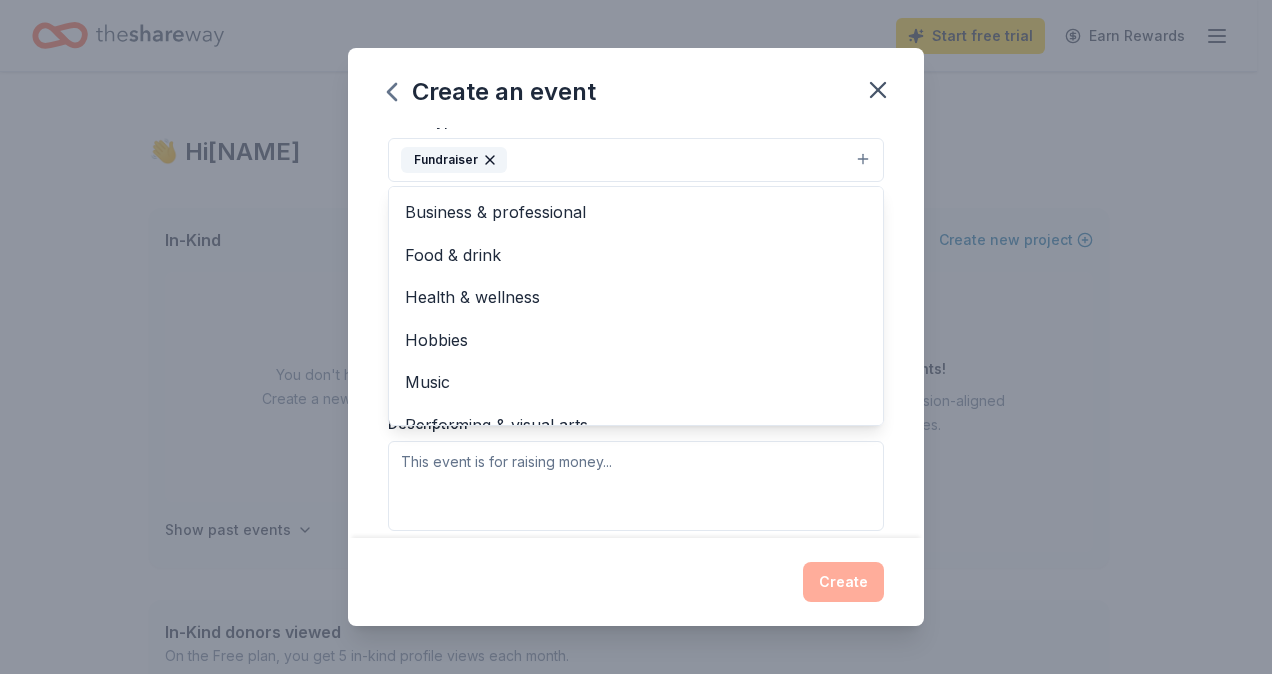 click on "Event type * Fundraiser Business & professional Food & drink Health & wellness Hobbies Music Performing & visual arts Demographic Select We use this information to help brands find events with their target demographic to sponsor their products. Mailing address Apt/unit Description" at bounding box center [636, 319] 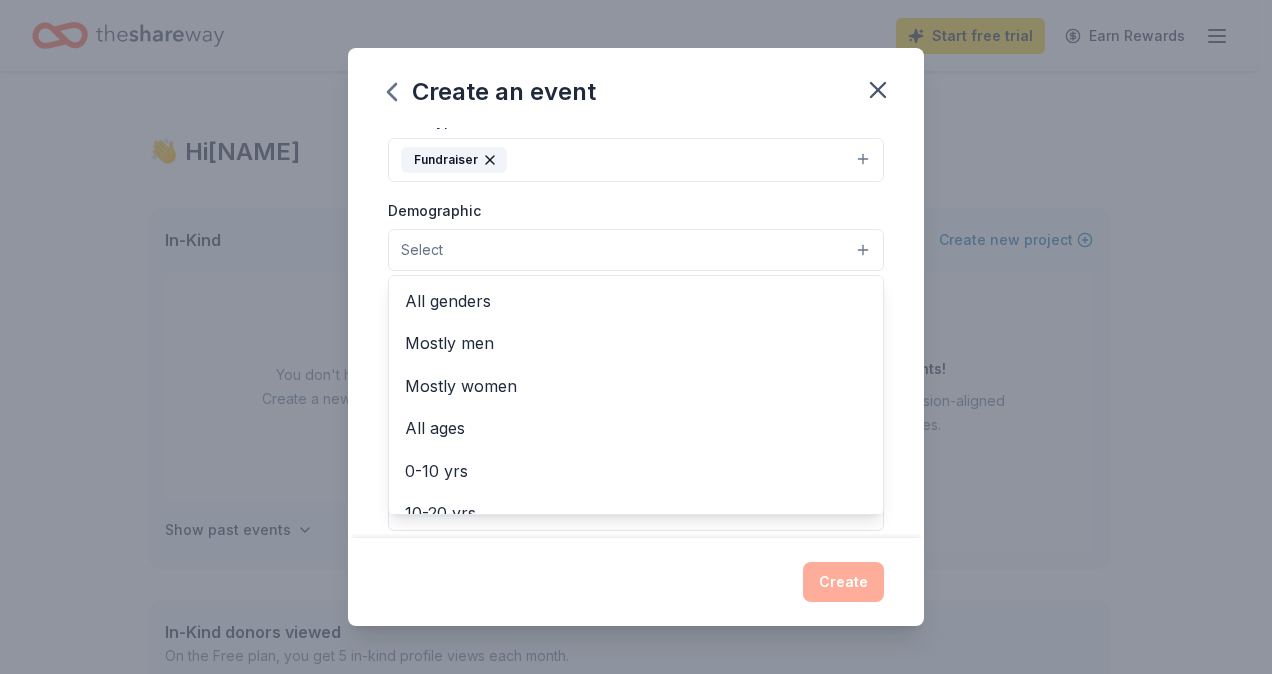 click on "Select" at bounding box center [636, 250] 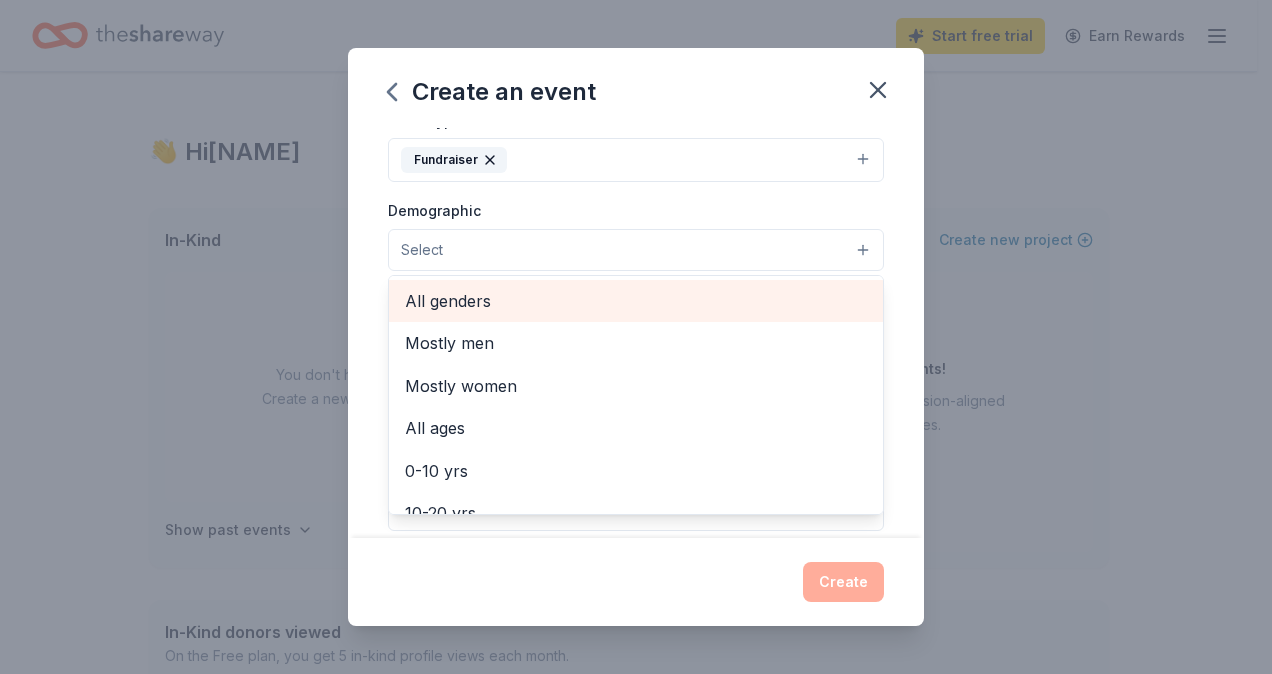 click on "All genders" at bounding box center [636, 301] 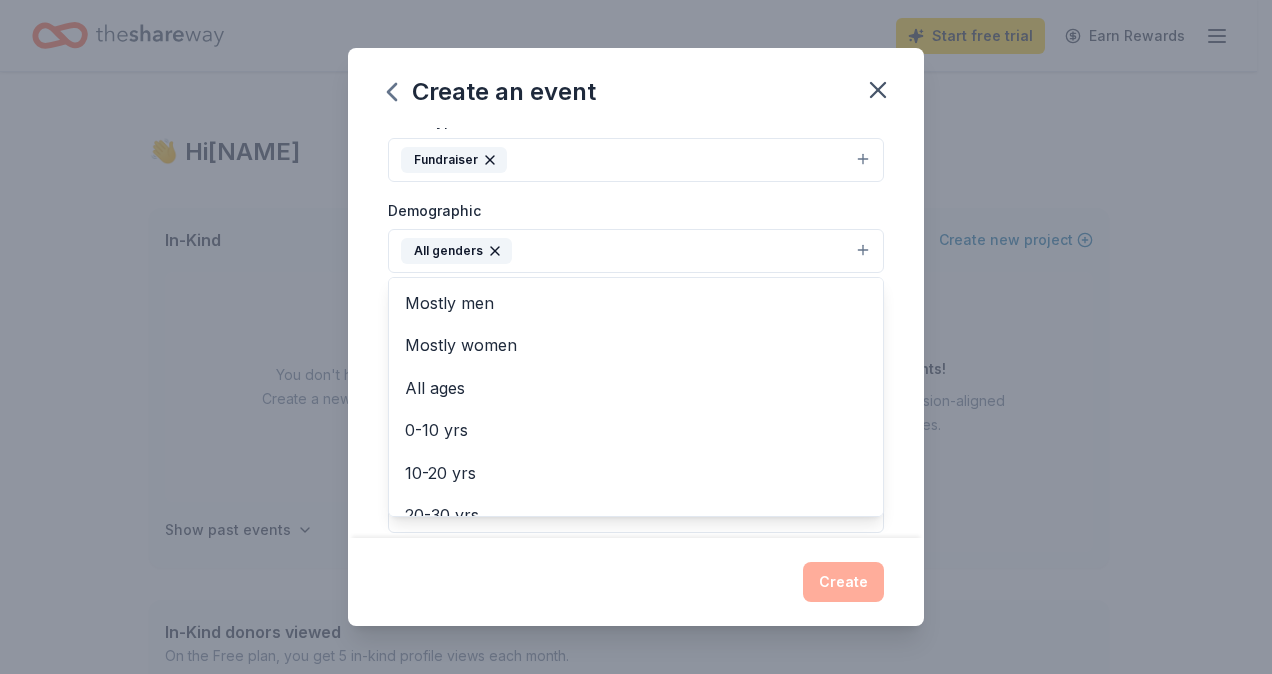 click on "Event name * Birmingham Walk 15 /100 Event website Attendance * 400 Date * 11/02/2025 ZIP code * 35216 Event type * Fundraiser Demographic All genders Mostly men Mostly women All ages 0-10 yrs 10-20 yrs 20-30 yrs 30-40 yrs 40-50 yrs 50-60 yrs 60-70 yrs 70-80 yrs 80+ yrs We use this information to help brands find events with their target demographic to sponsor their products. Mailing address Apt/unit Description What are you looking for? * Auction & raffle Meals Snacks Desserts Alcohol Beverages Send me reminders Email me reminders of donor application deadlines Recurring event" at bounding box center [636, 333] 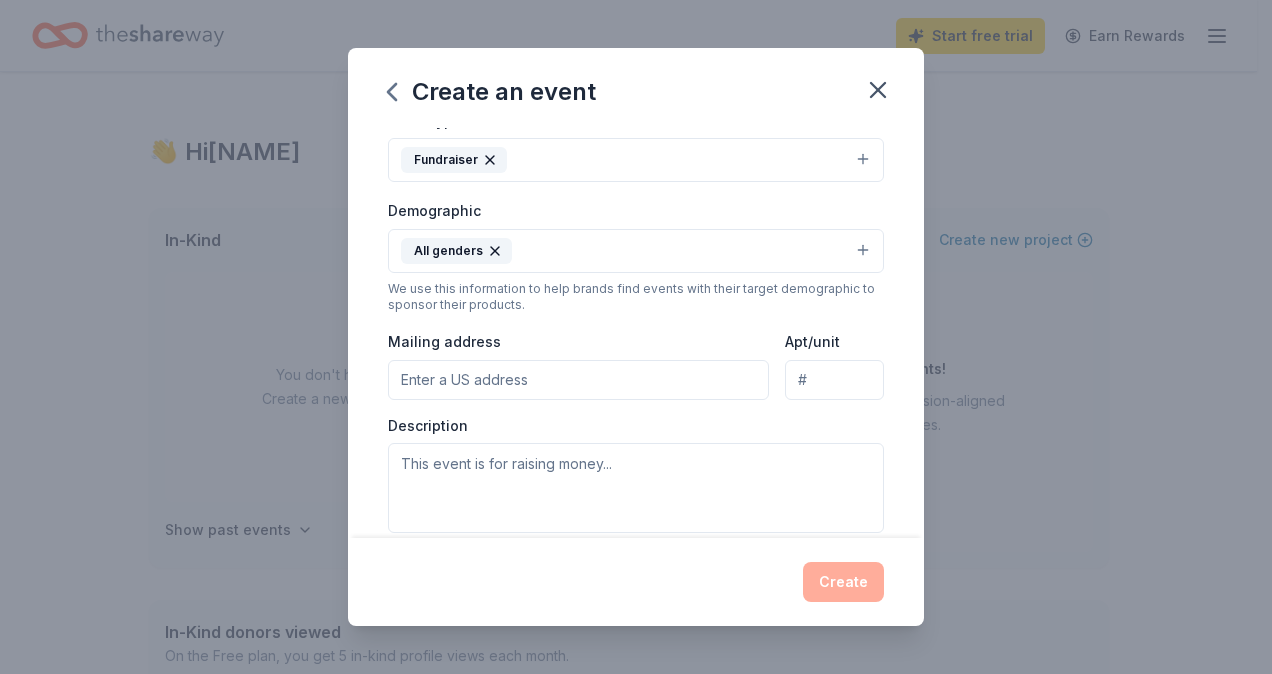 click on "Mailing address" at bounding box center (578, 380) 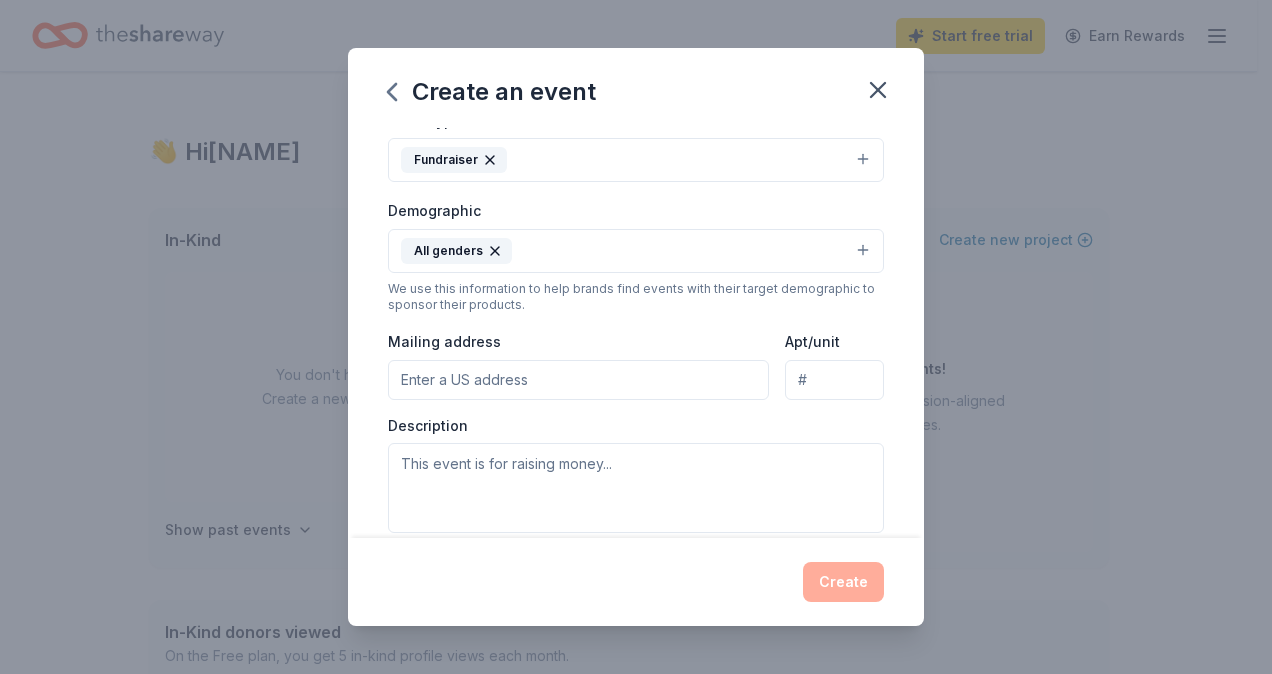 type on "3590-B Pelham Parkway #147" 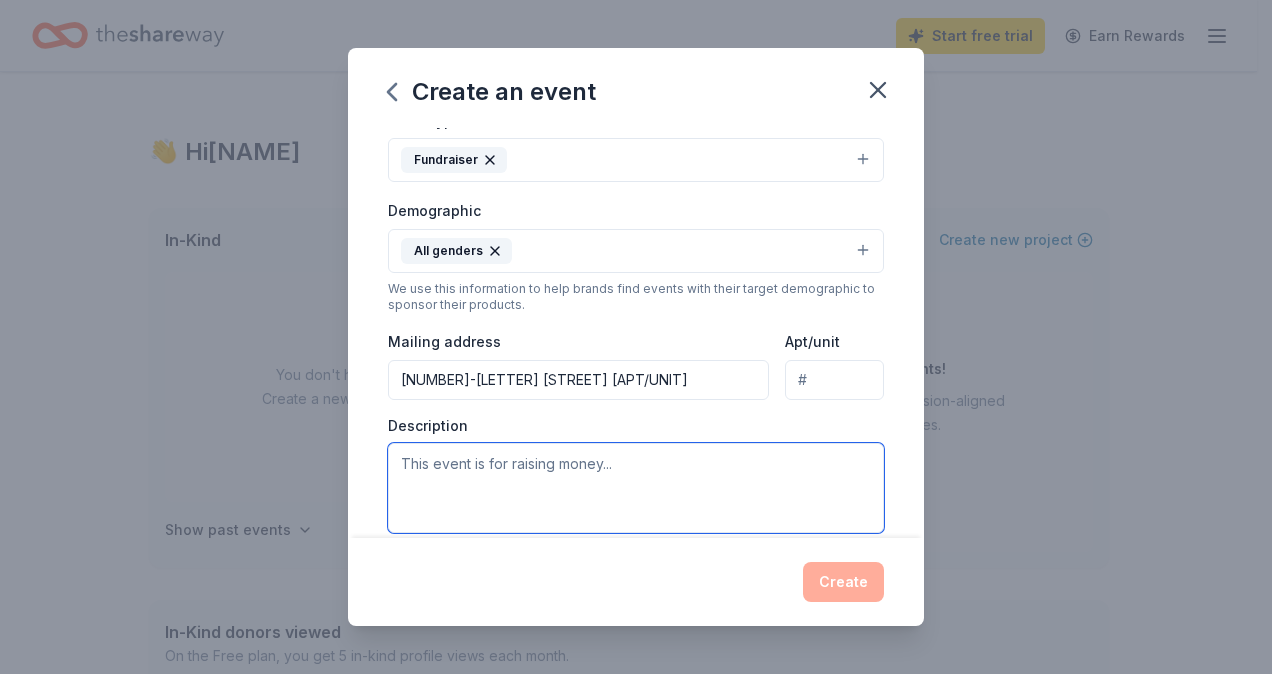 click at bounding box center (636, 488) 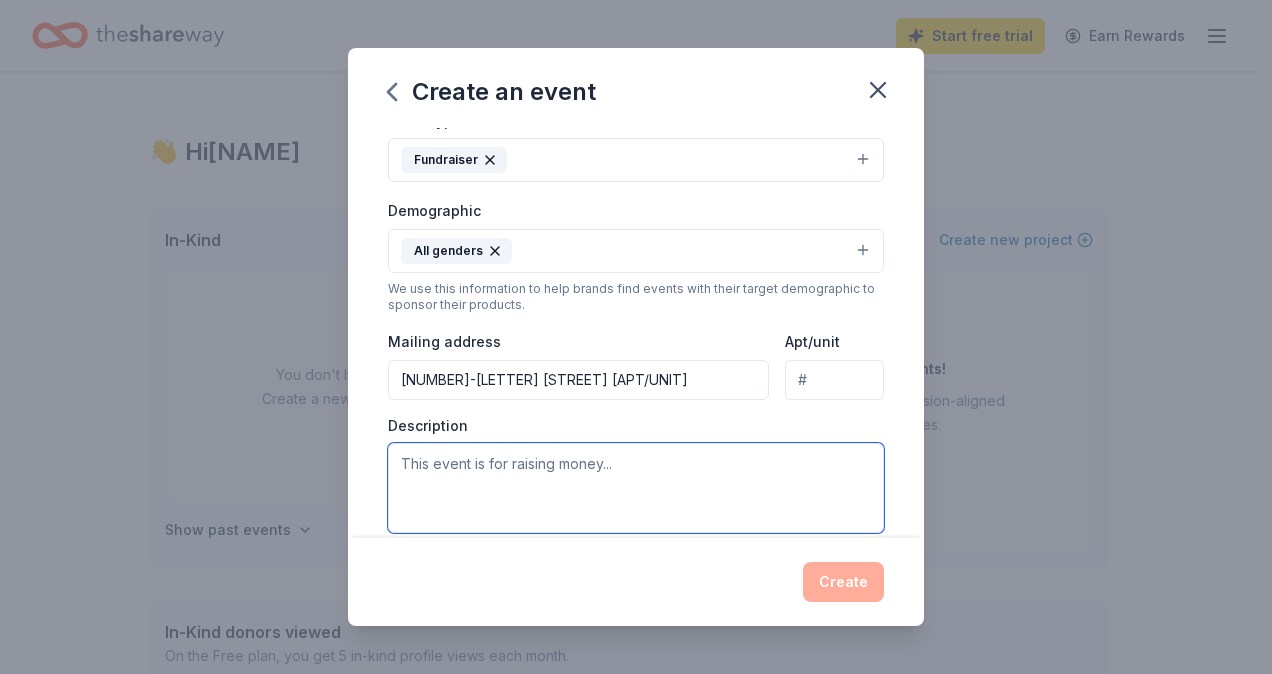 type on "o" 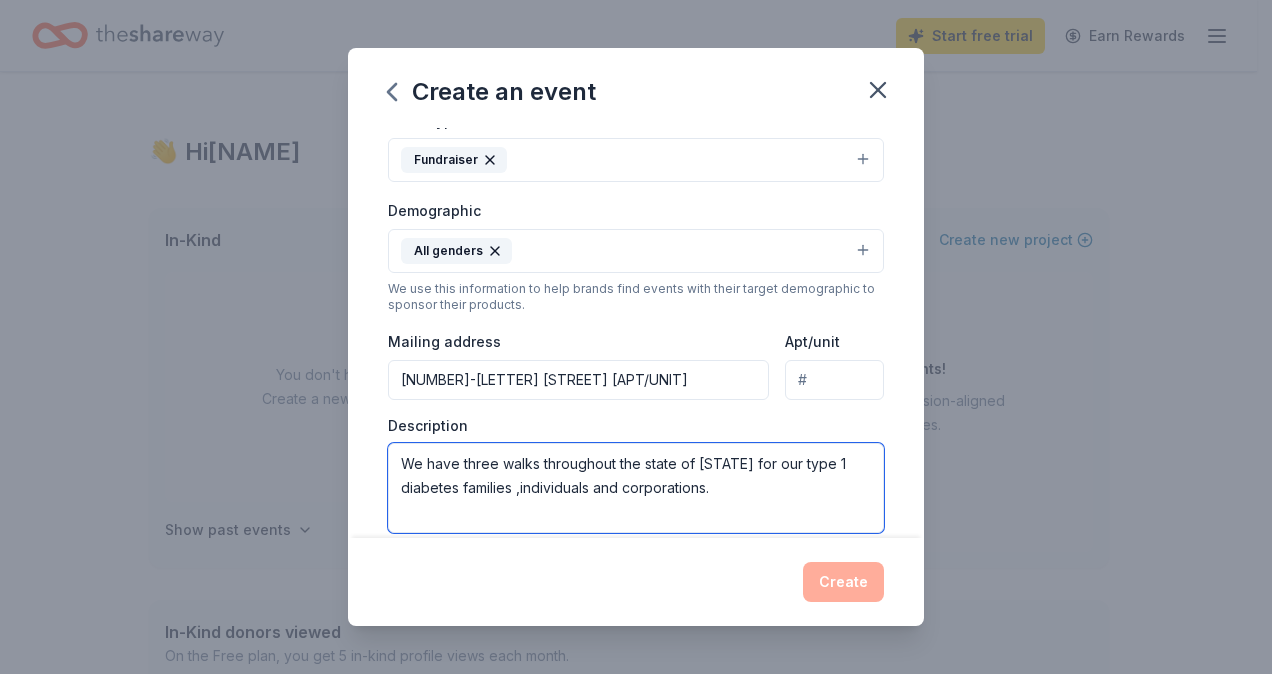 click on "We have three walks throughout the state of Alabama for our type 1 diabetes families ,individuals and corporations." at bounding box center (636, 488) 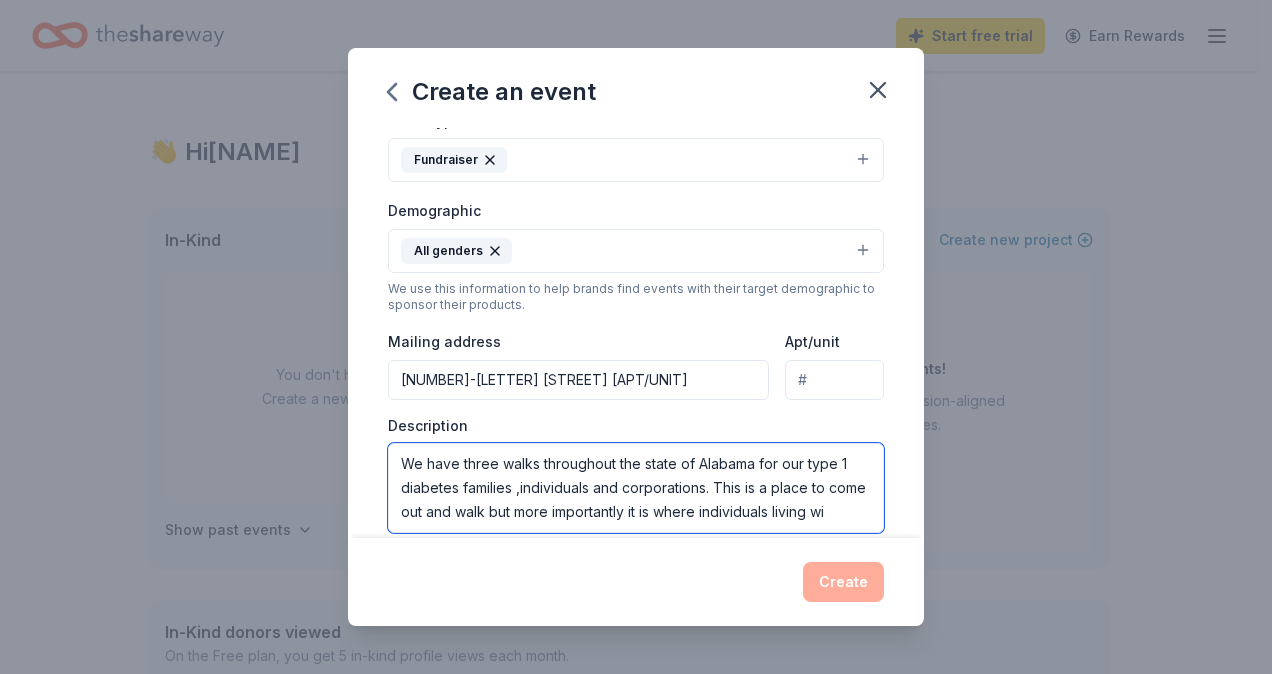 scroll, scrollTop: 12, scrollLeft: 0, axis: vertical 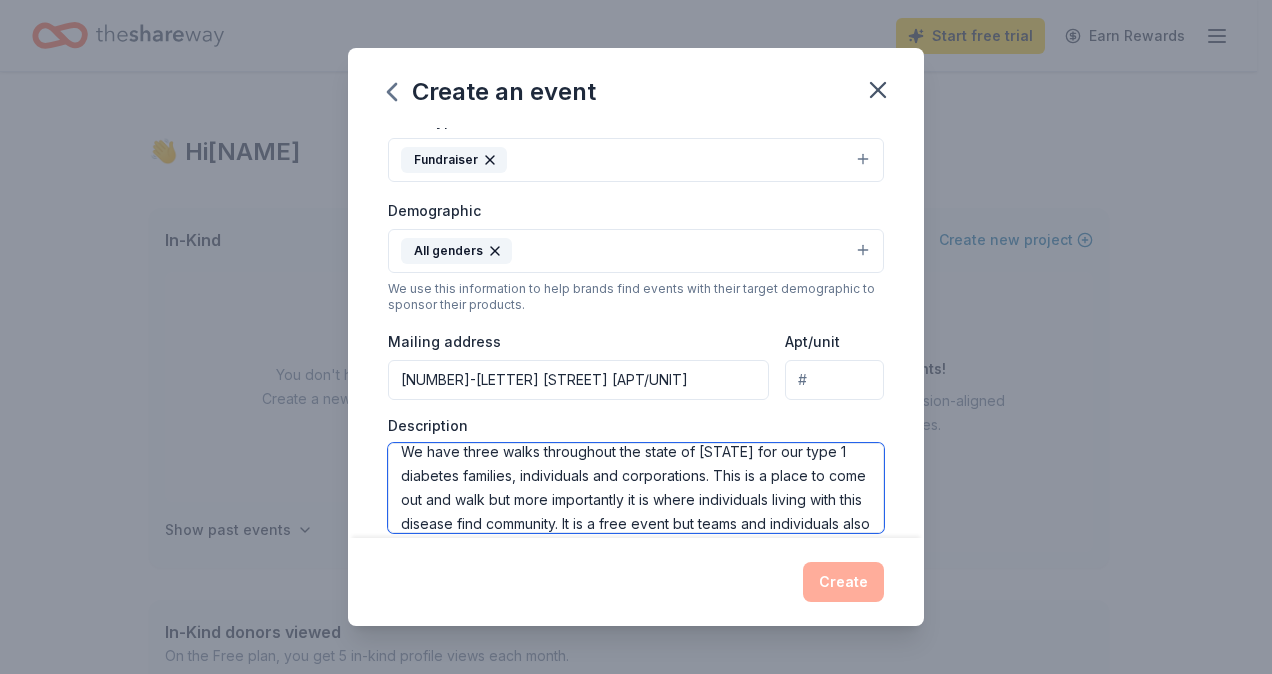 click on "We have three walks throughout the state of Alabama for our type 1 diabetes families, individuals and corporations. This is a place to come out and walk but more importantly it is where individuals living with this disease find community." at bounding box center [636, 488] 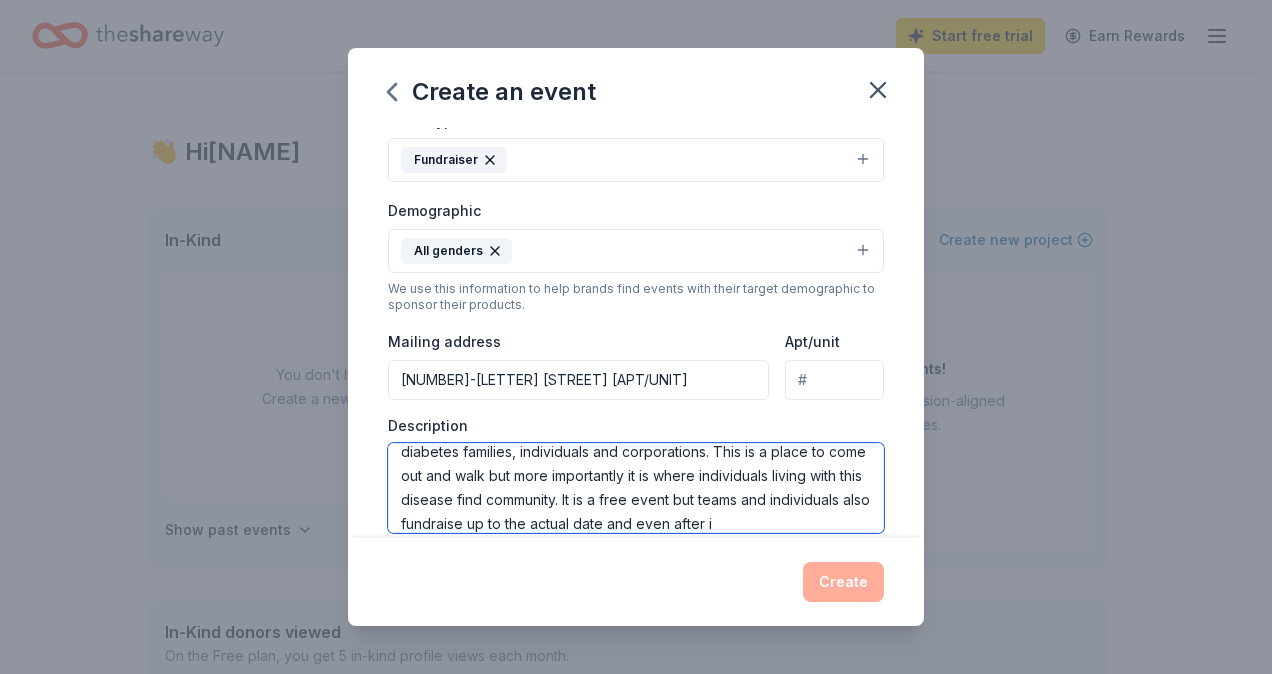scroll, scrollTop: 60, scrollLeft: 0, axis: vertical 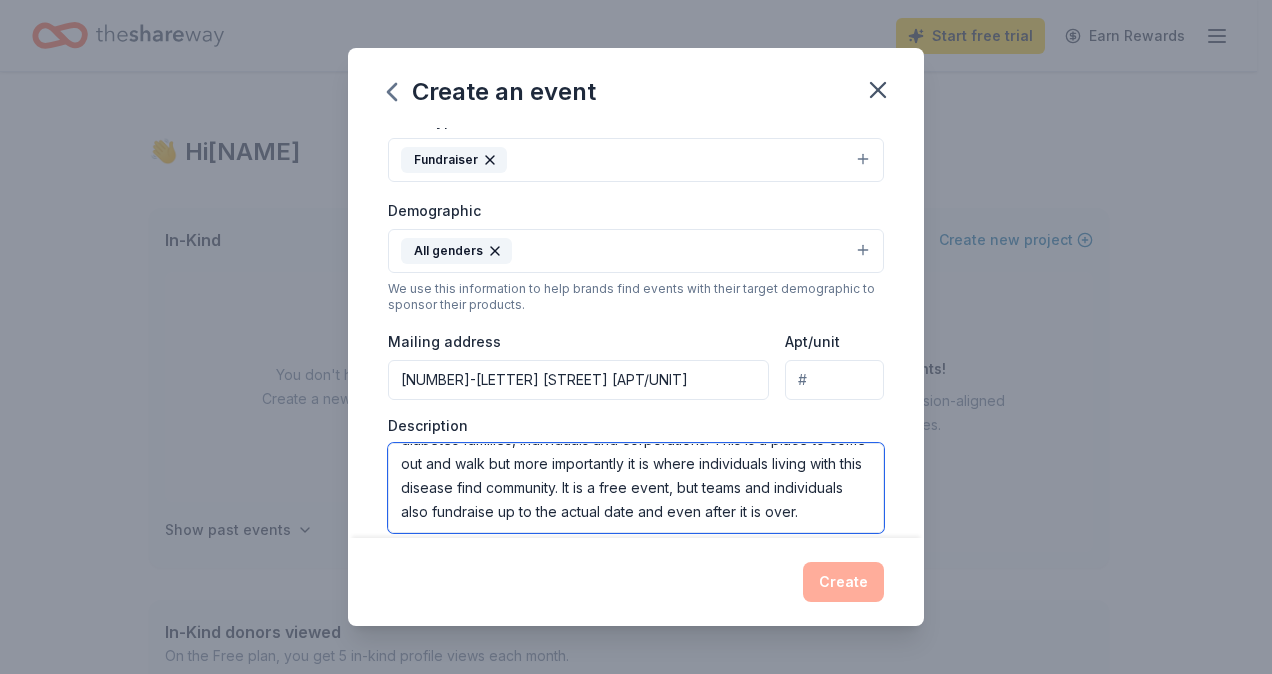 type on "We have three walks throughout the state of Alabama for our type 1 diabetes families, individuals and corporations. This is a place to come out and walk but more importantly it is where individuals living with this disease find community. It is a free event, but teams and individuals also fundraise up to the actual date and even after it is over." 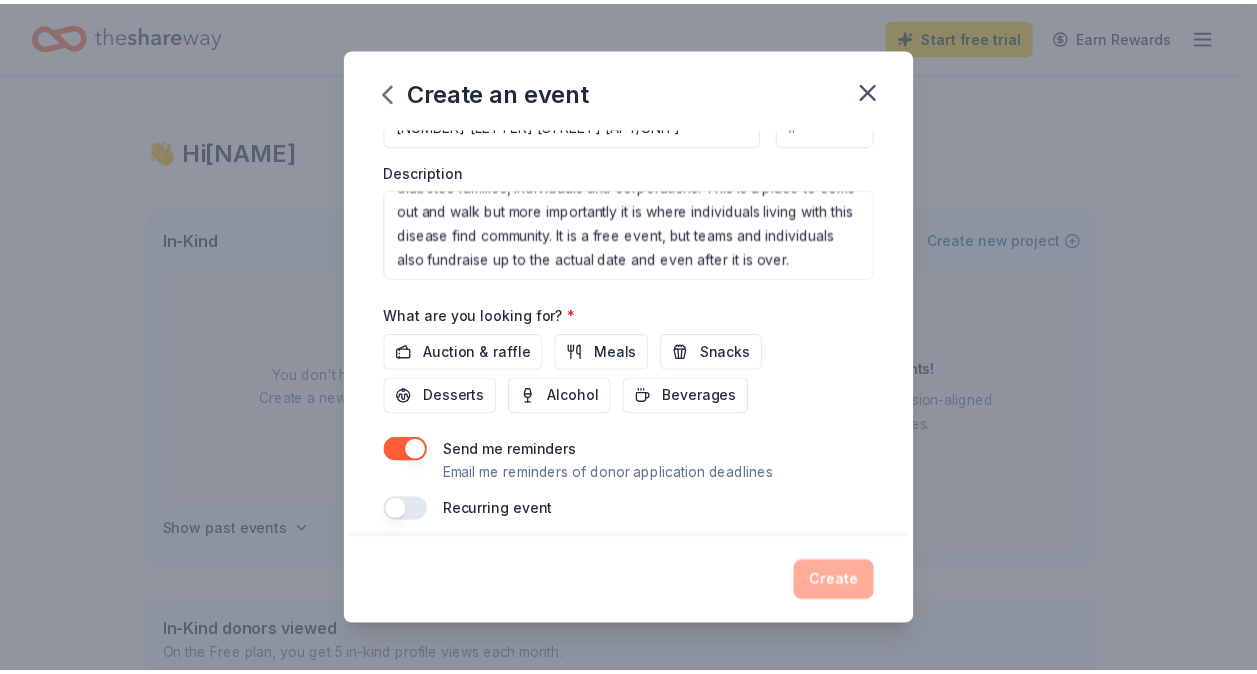 scroll, scrollTop: 544, scrollLeft: 0, axis: vertical 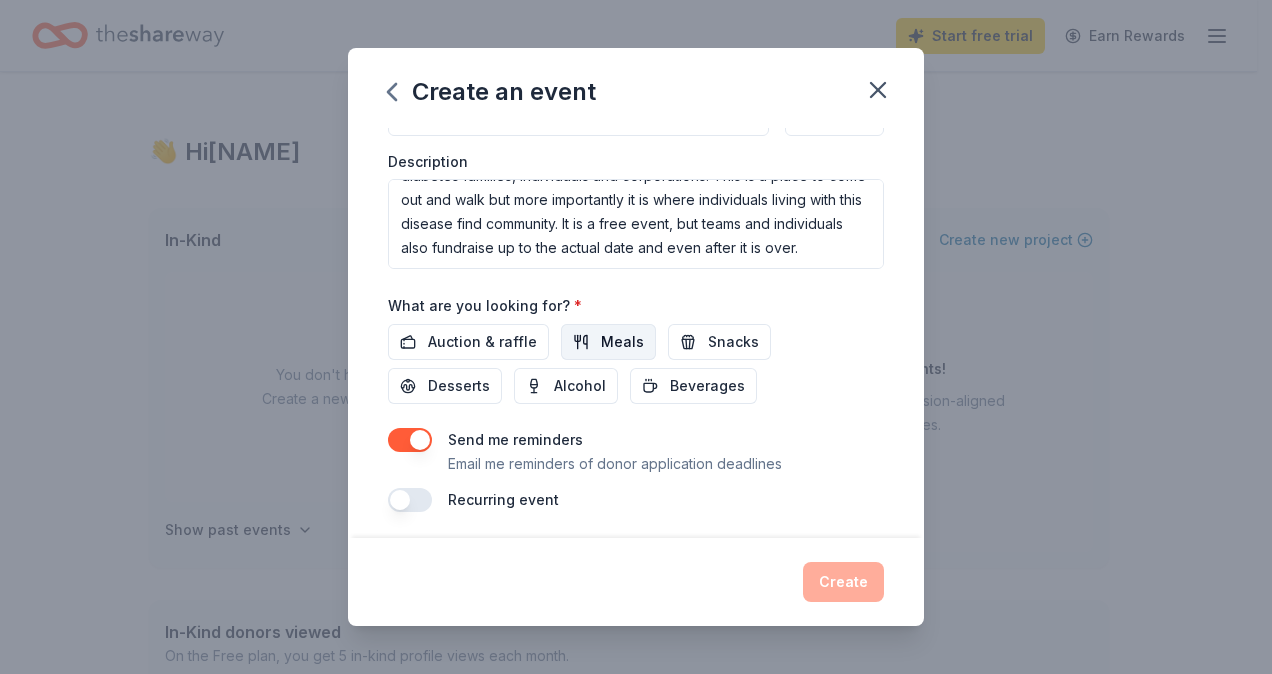 click on "Meals" at bounding box center [608, 342] 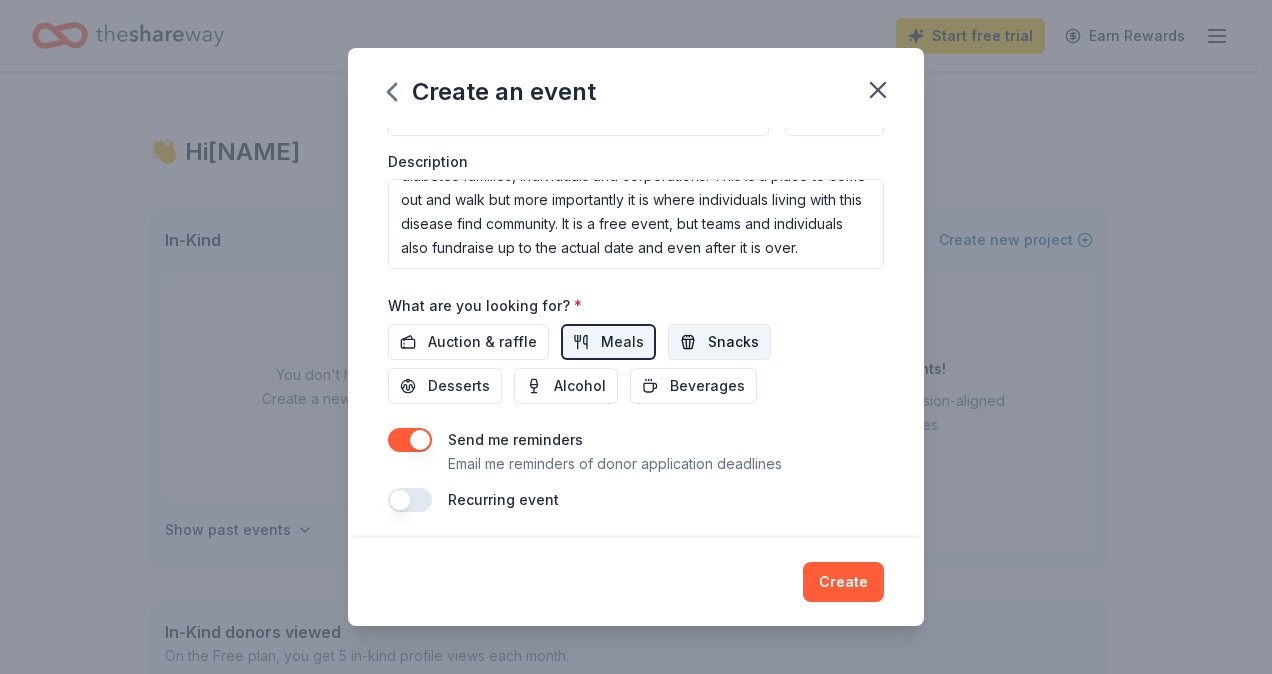 click on "Snacks" at bounding box center [719, 342] 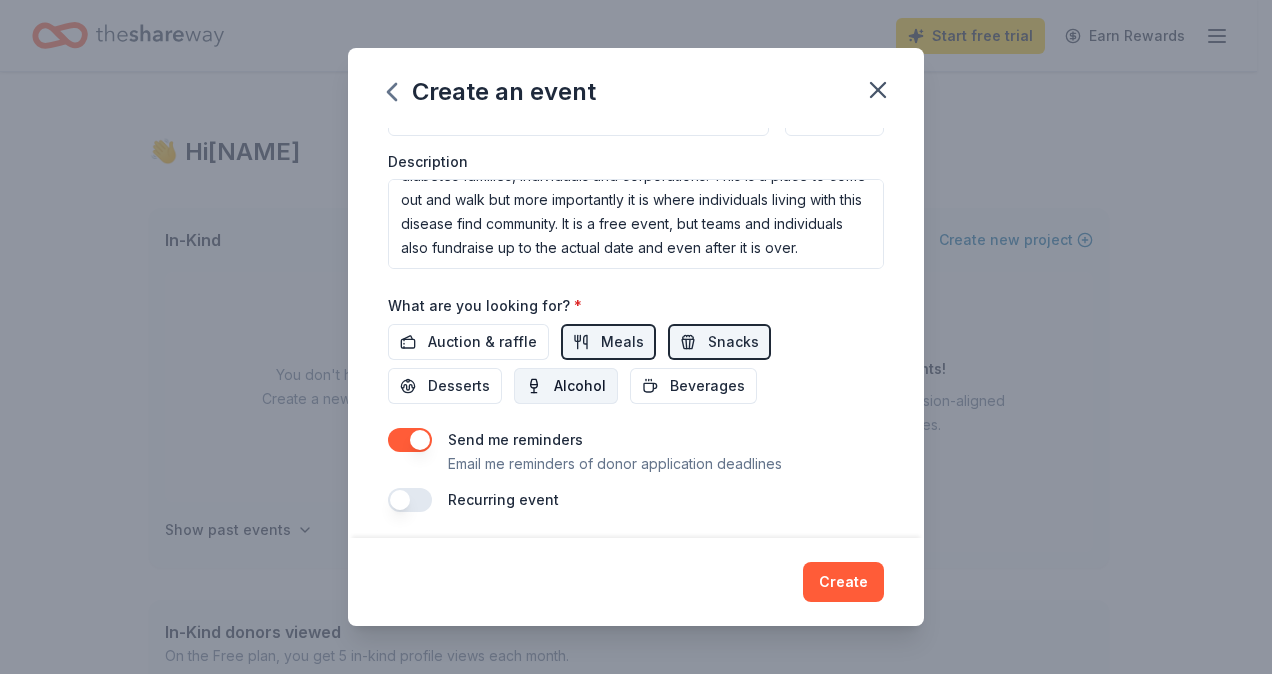 click on "Alcohol" at bounding box center [566, 386] 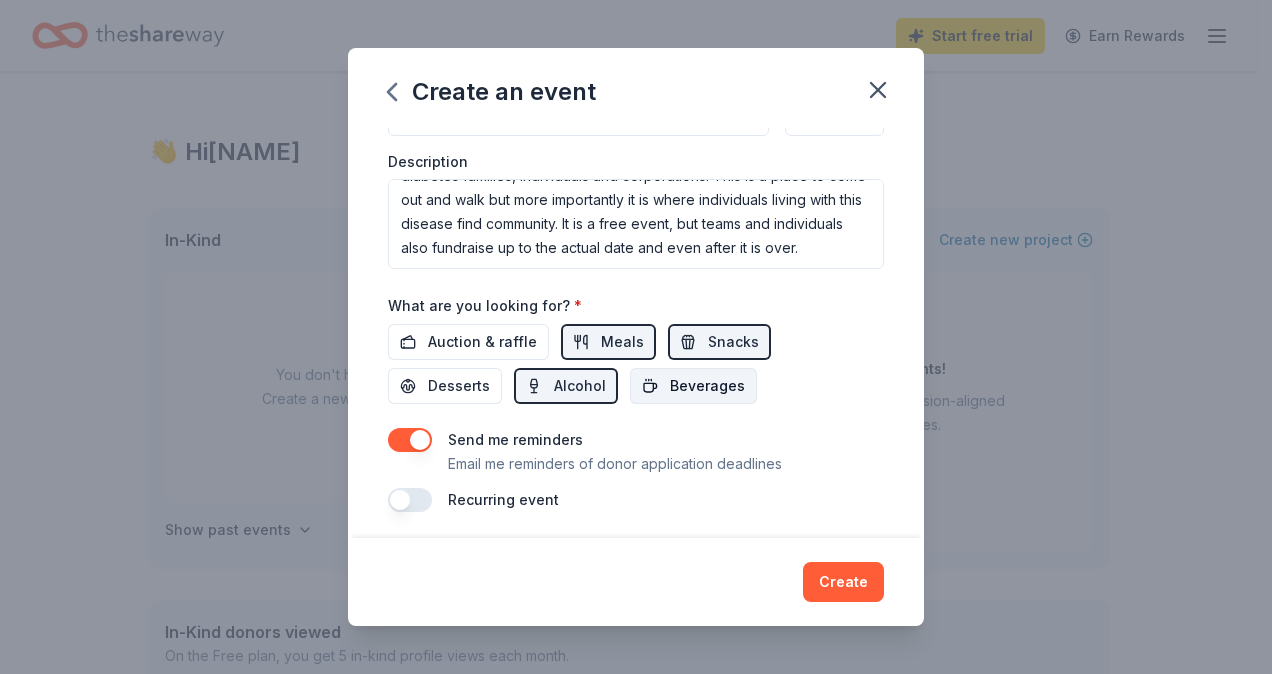 click on "Beverages" at bounding box center [707, 386] 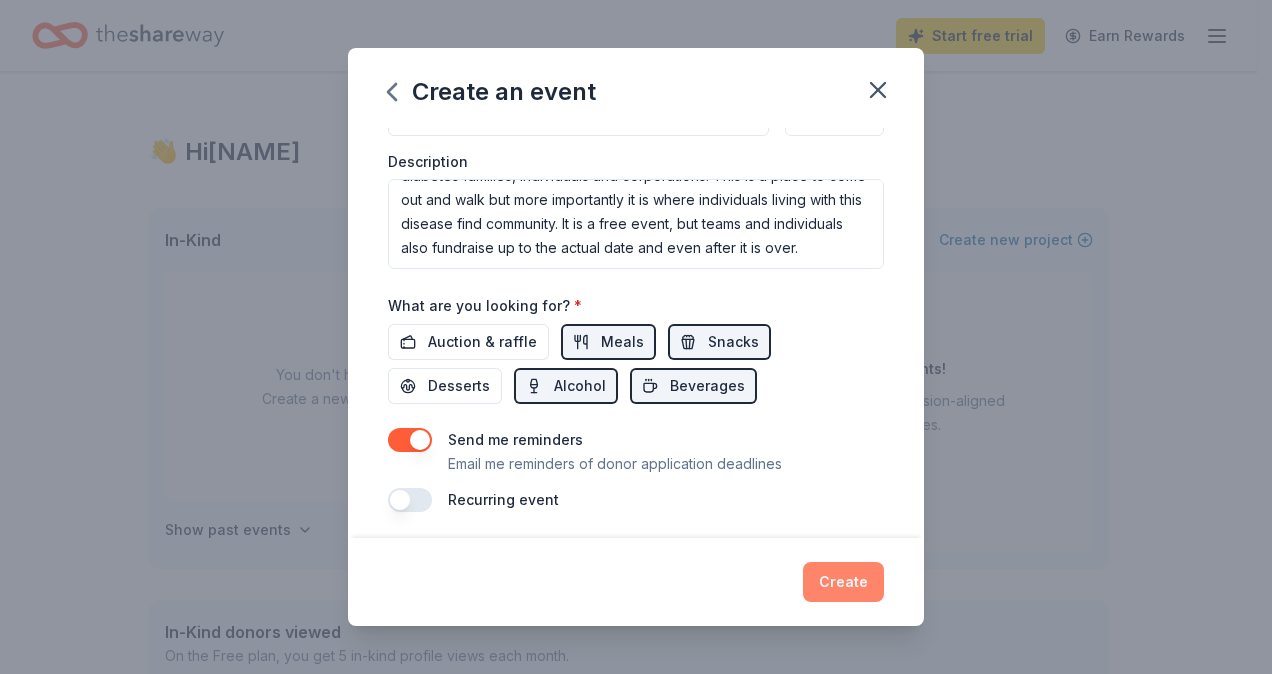 click on "Create" at bounding box center [843, 582] 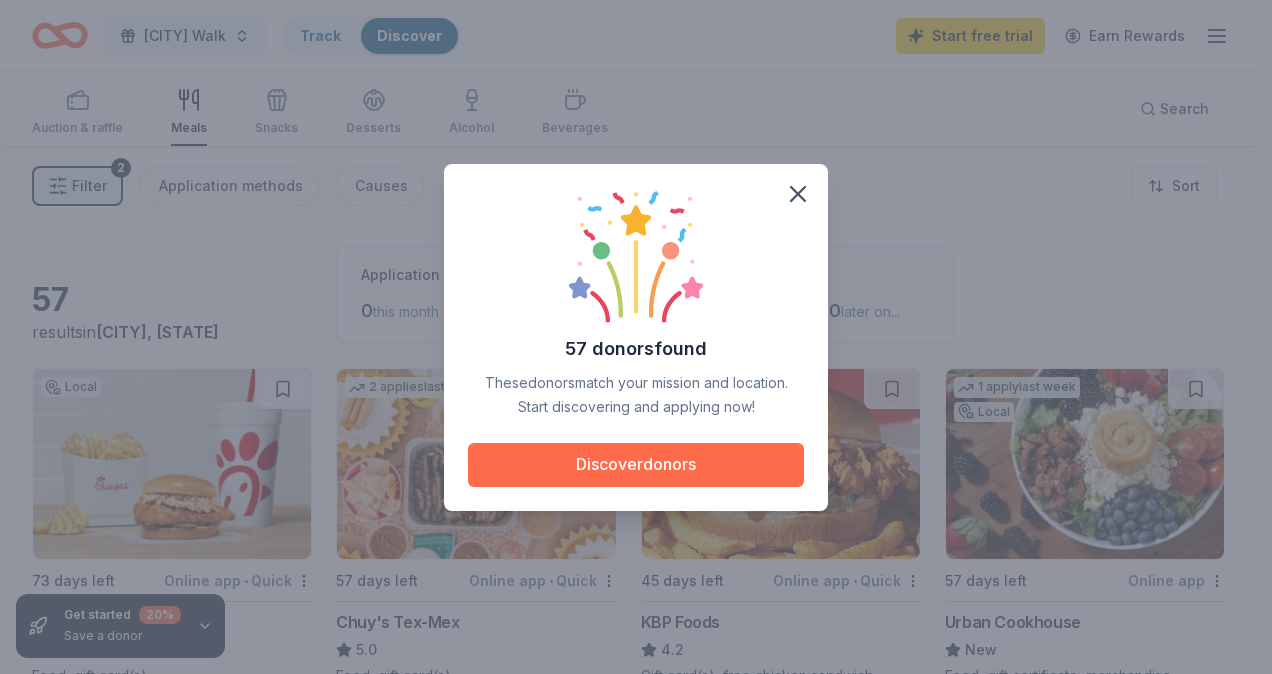 click on "Discover  donors" at bounding box center (636, 465) 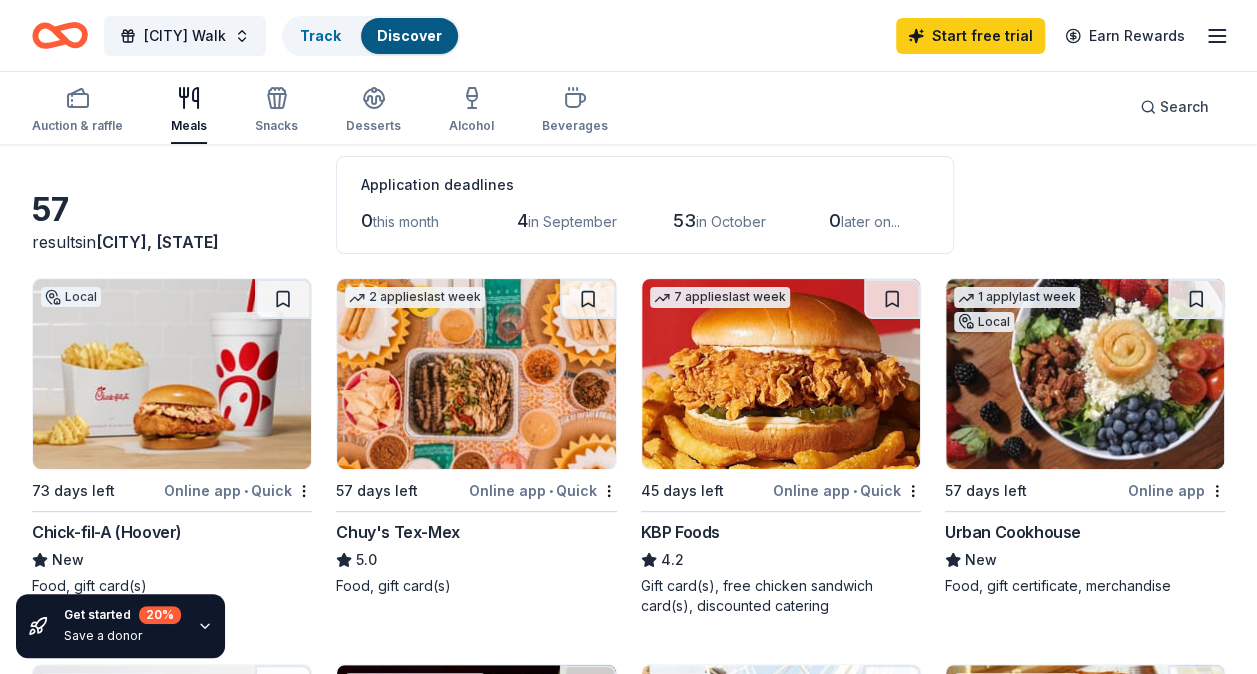 scroll, scrollTop: 120, scrollLeft: 0, axis: vertical 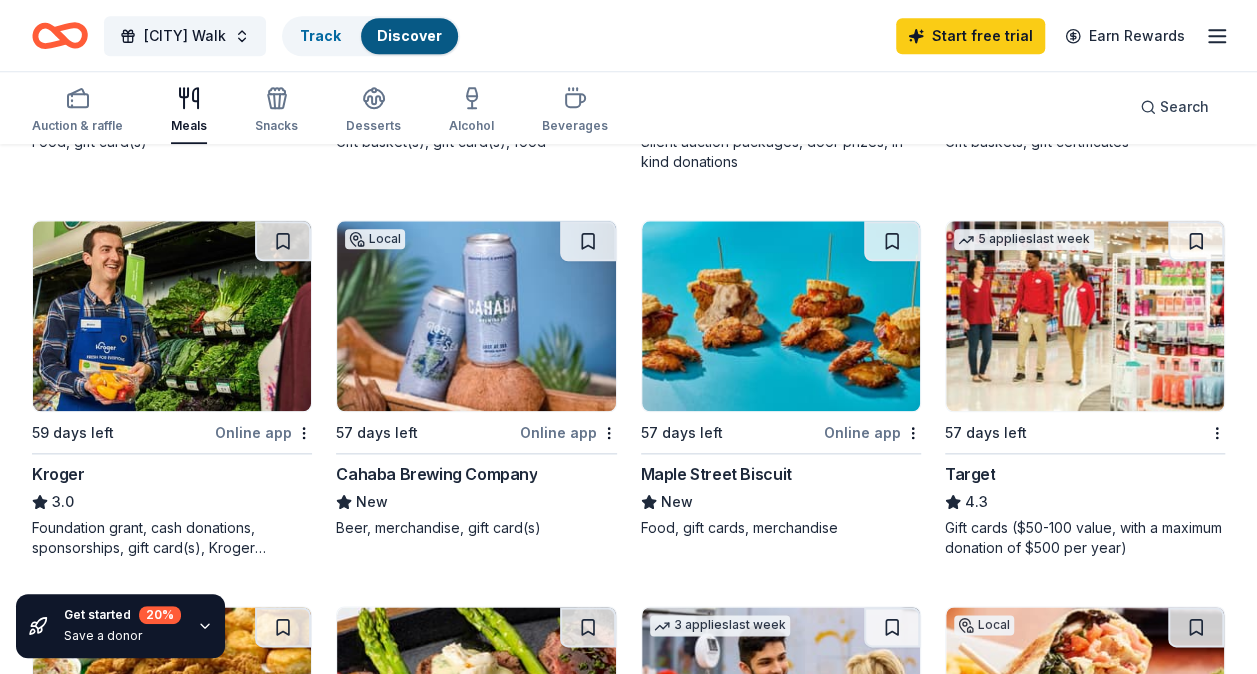click at bounding box center [1085, 316] 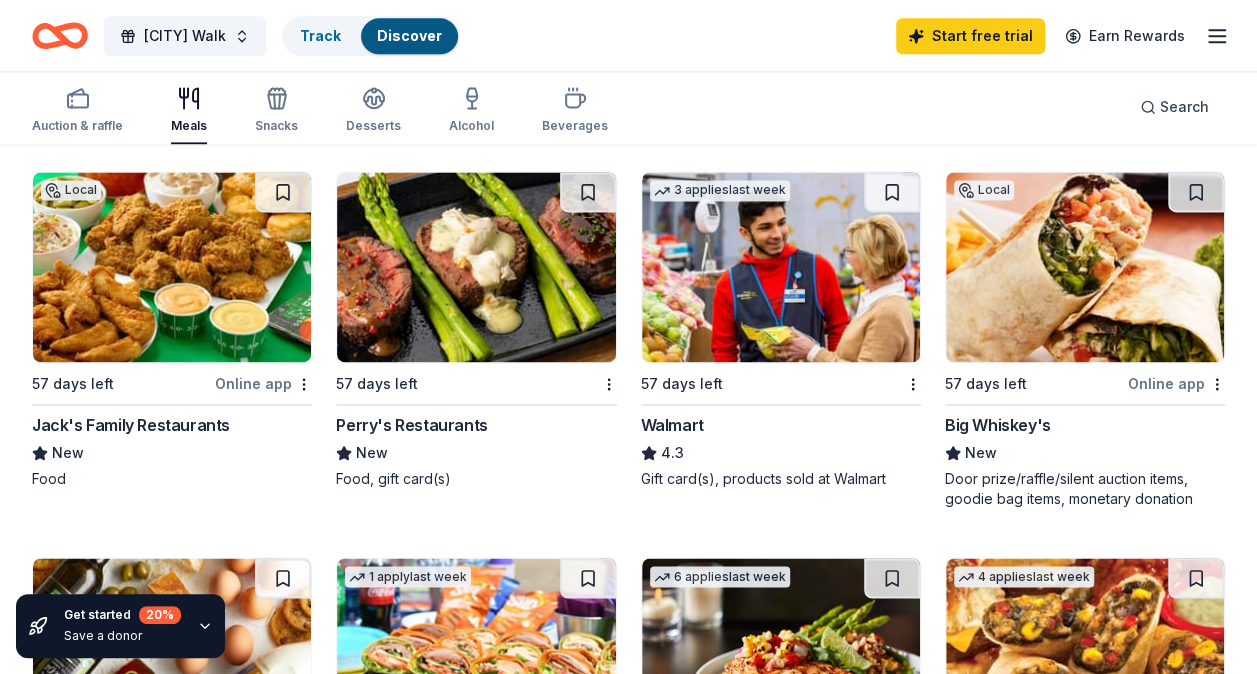 scroll, scrollTop: 1360, scrollLeft: 0, axis: vertical 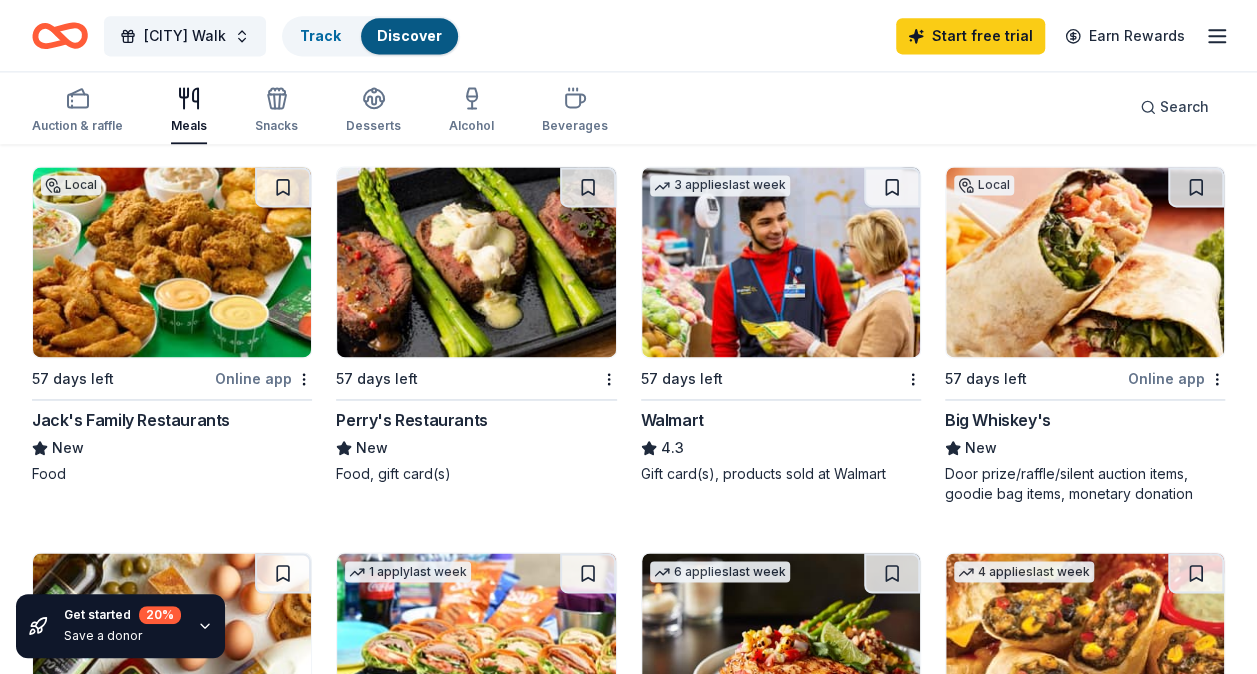 click at bounding box center (1085, 262) 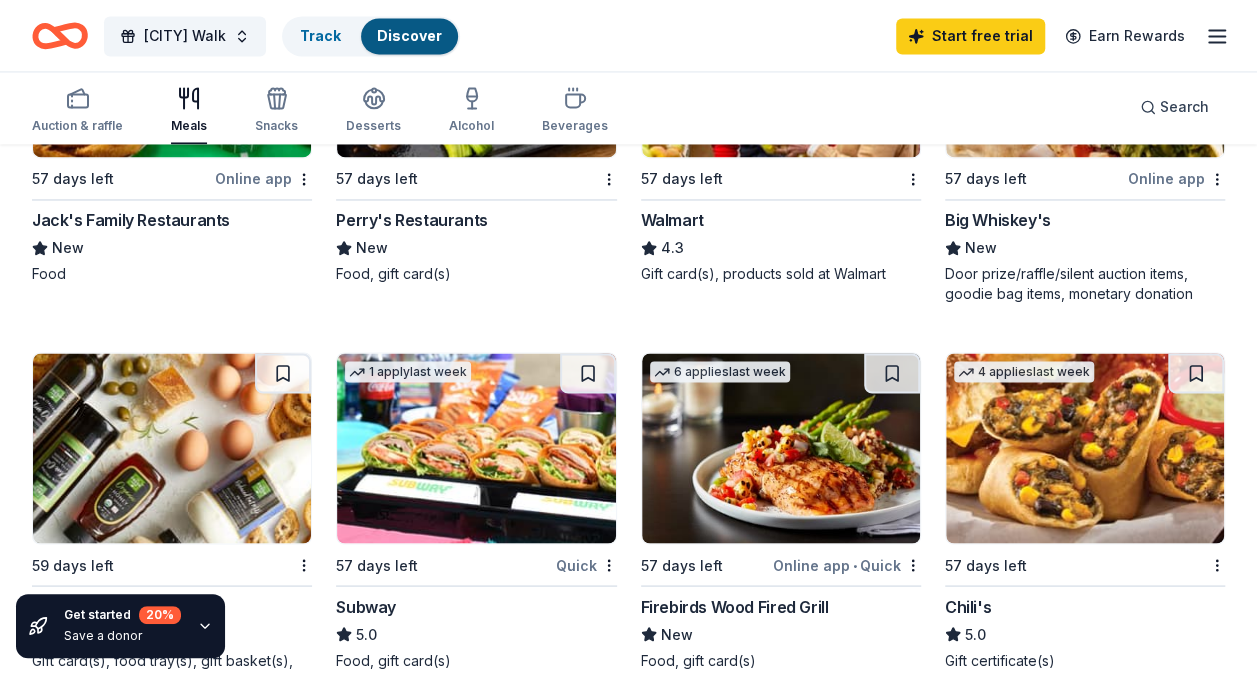 scroll, scrollTop: 1640, scrollLeft: 0, axis: vertical 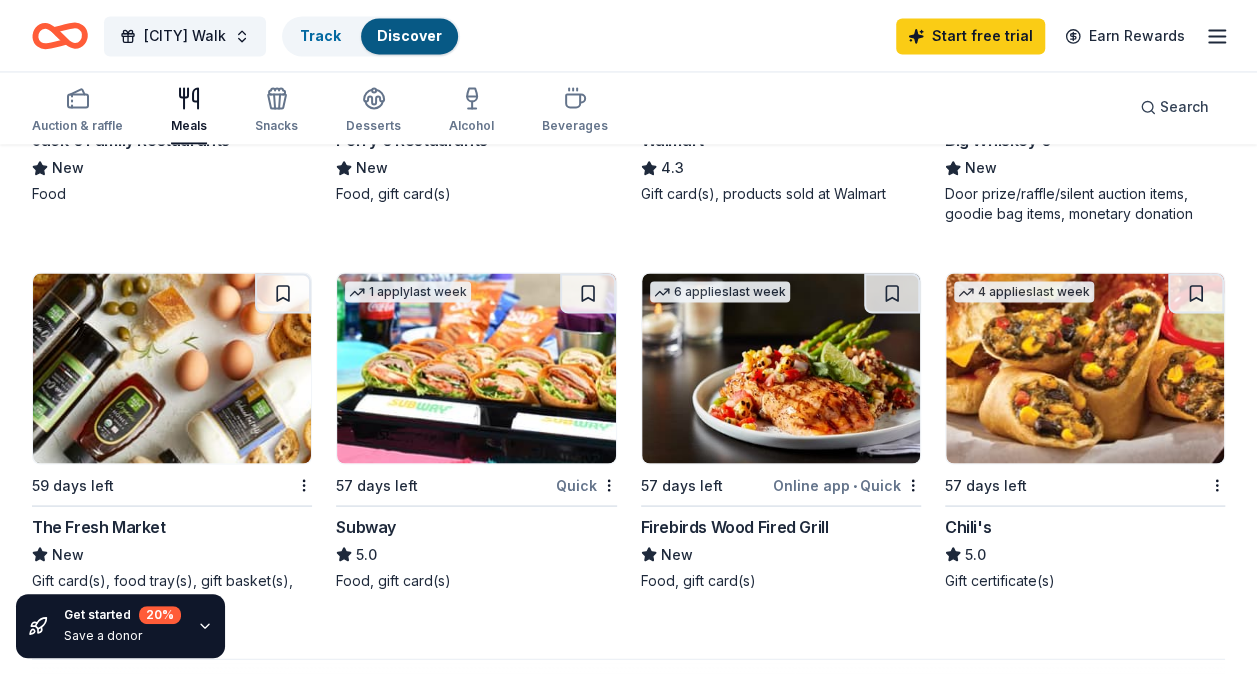 click at bounding box center (781, 368) 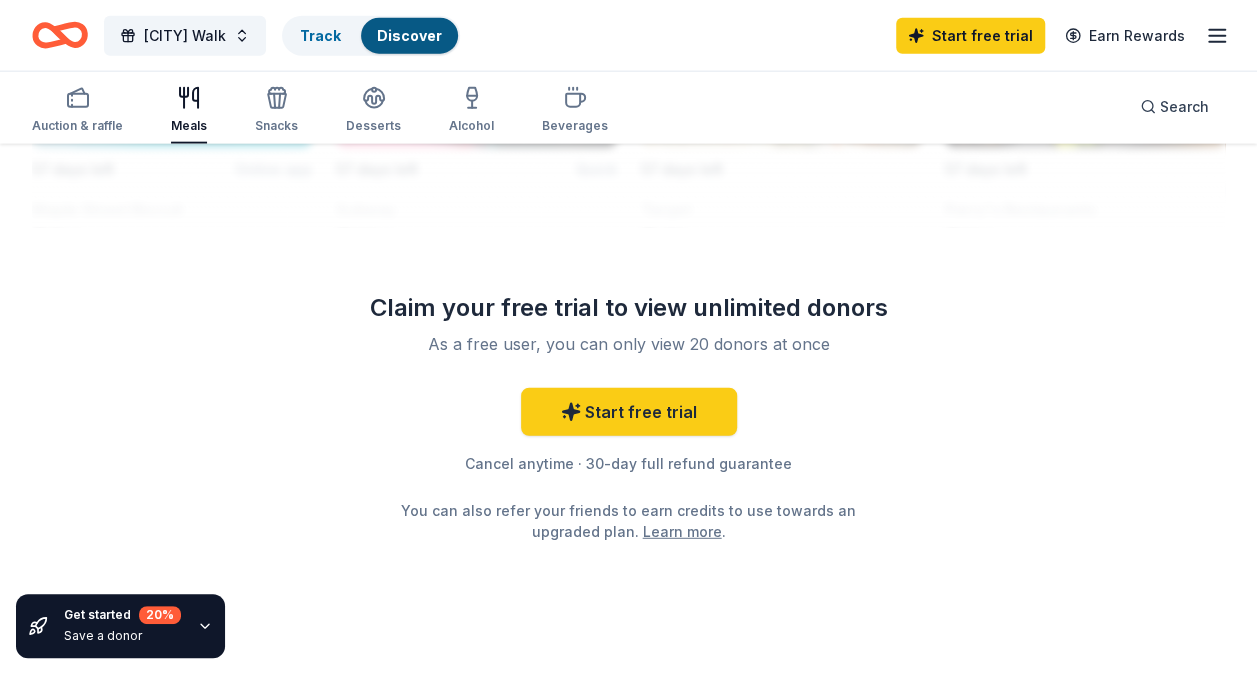 scroll, scrollTop: 2423, scrollLeft: 0, axis: vertical 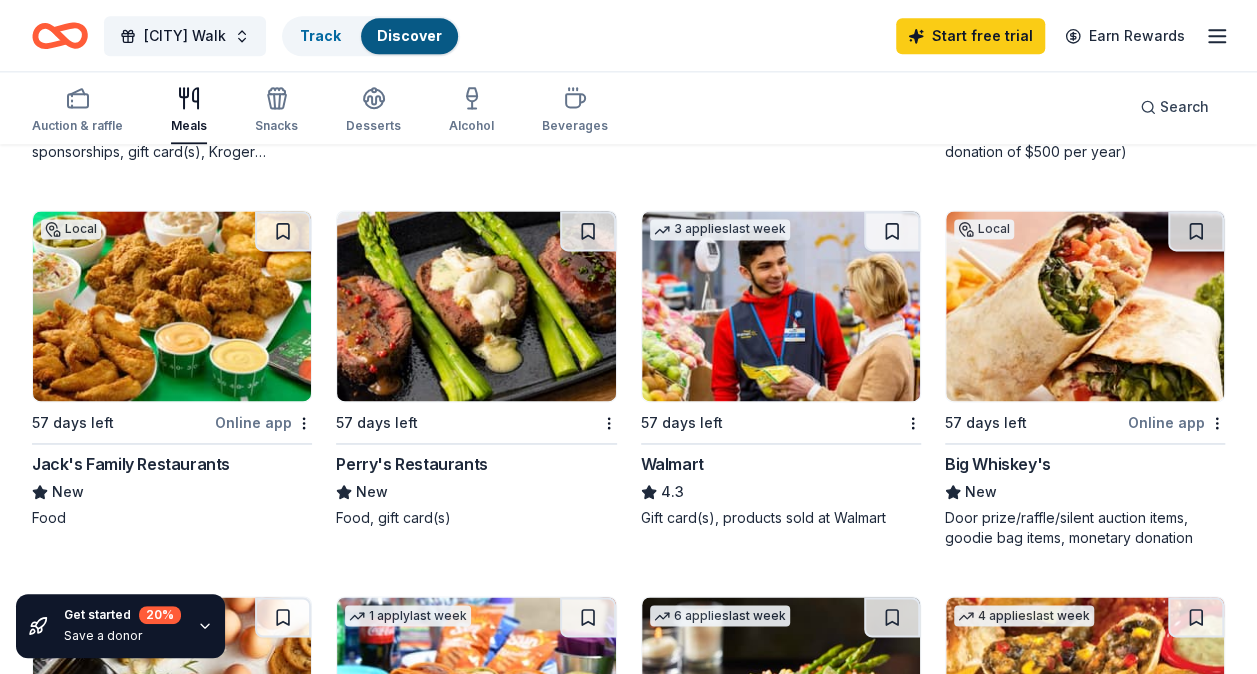 click at bounding box center (476, 306) 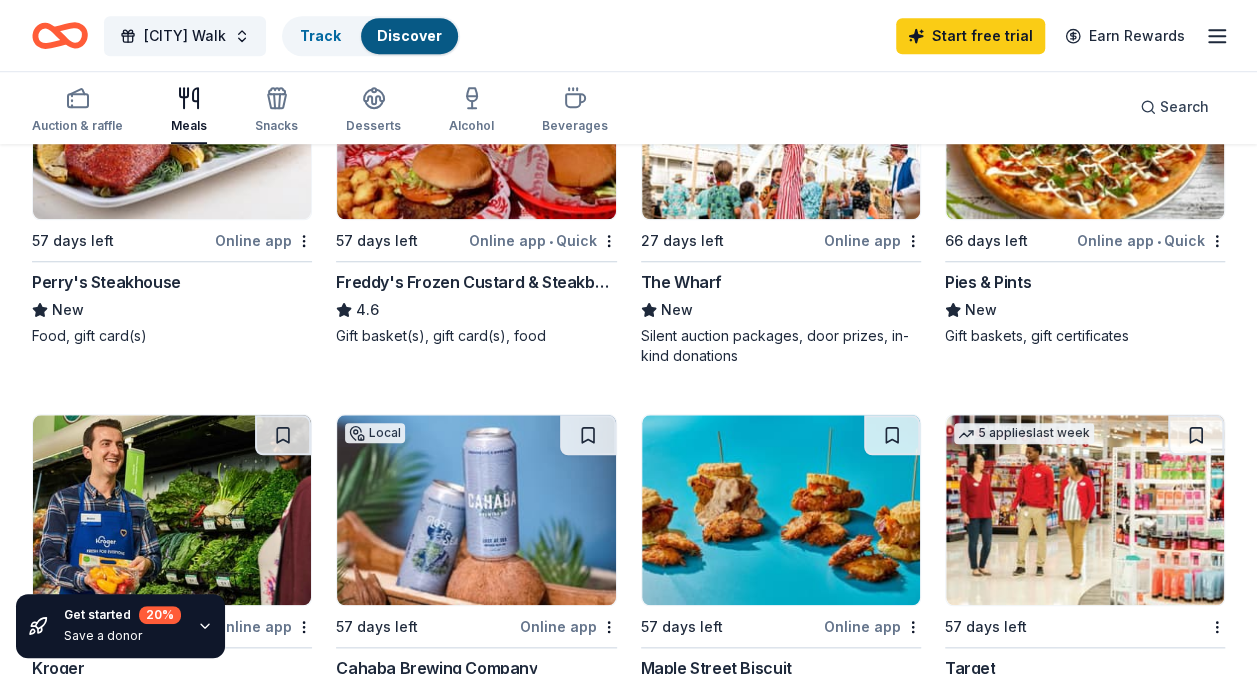 click at bounding box center [781, 510] 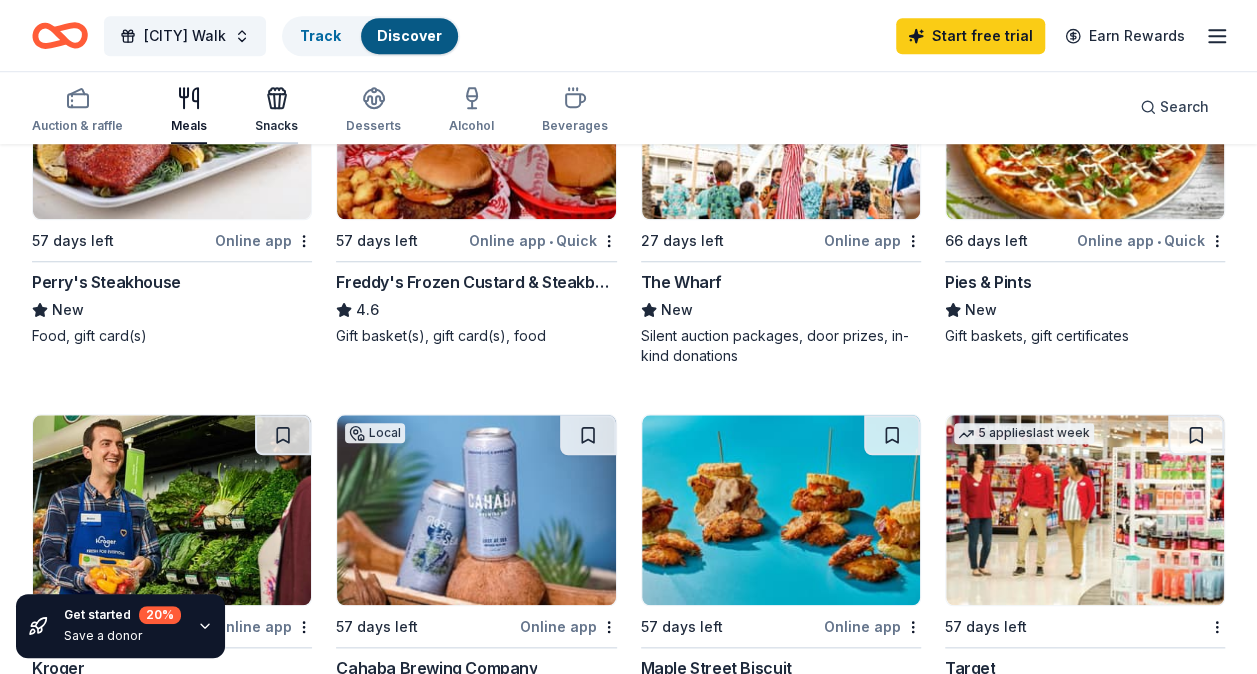 click at bounding box center [276, 98] 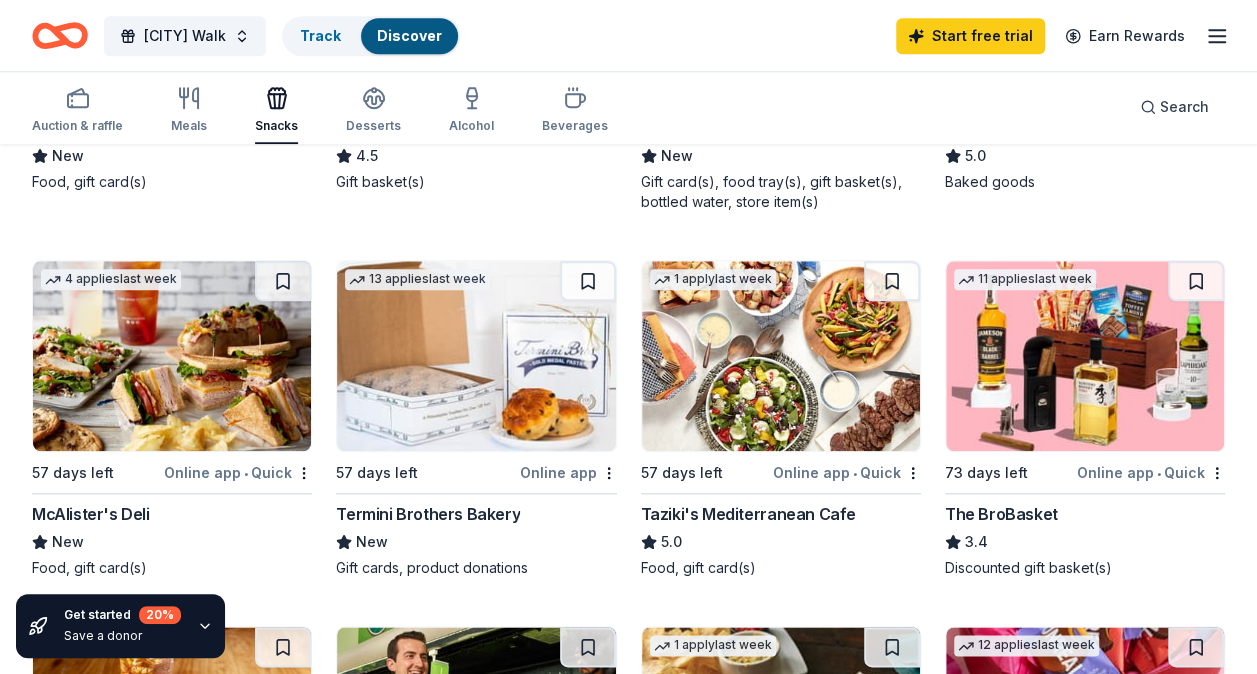 scroll, scrollTop: 920, scrollLeft: 0, axis: vertical 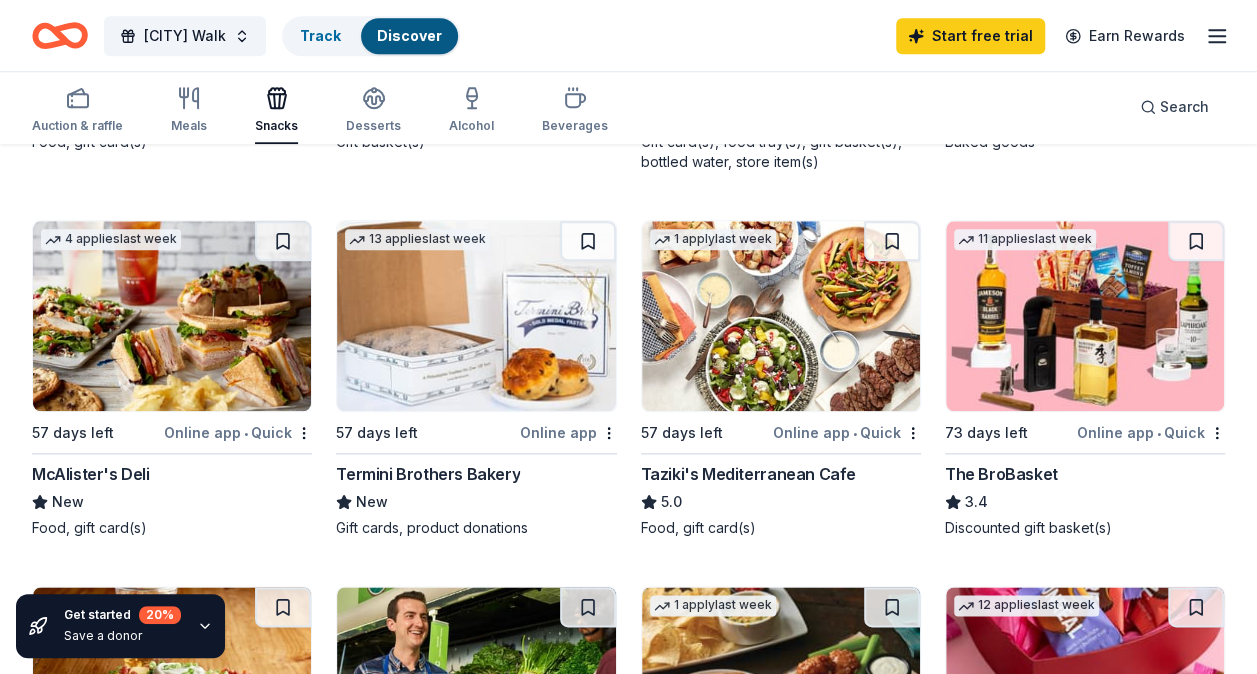 click at bounding box center (781, 316) 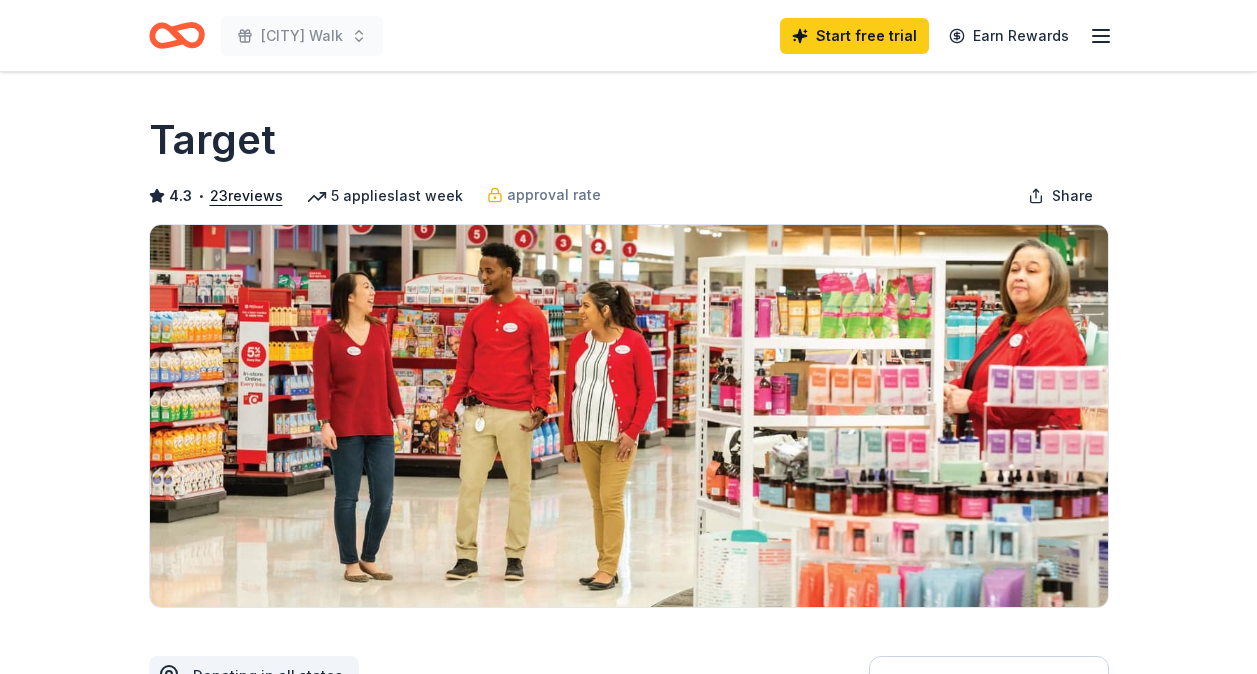 scroll, scrollTop: 0, scrollLeft: 0, axis: both 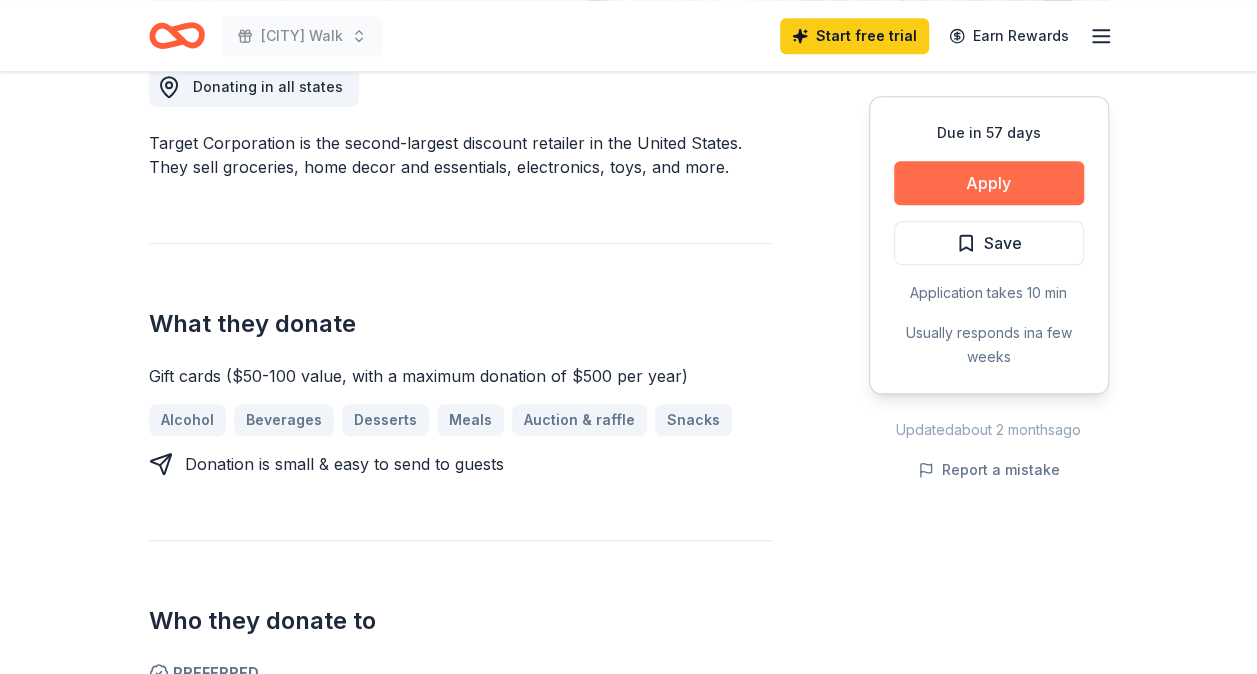 click on "Apply" at bounding box center [989, 183] 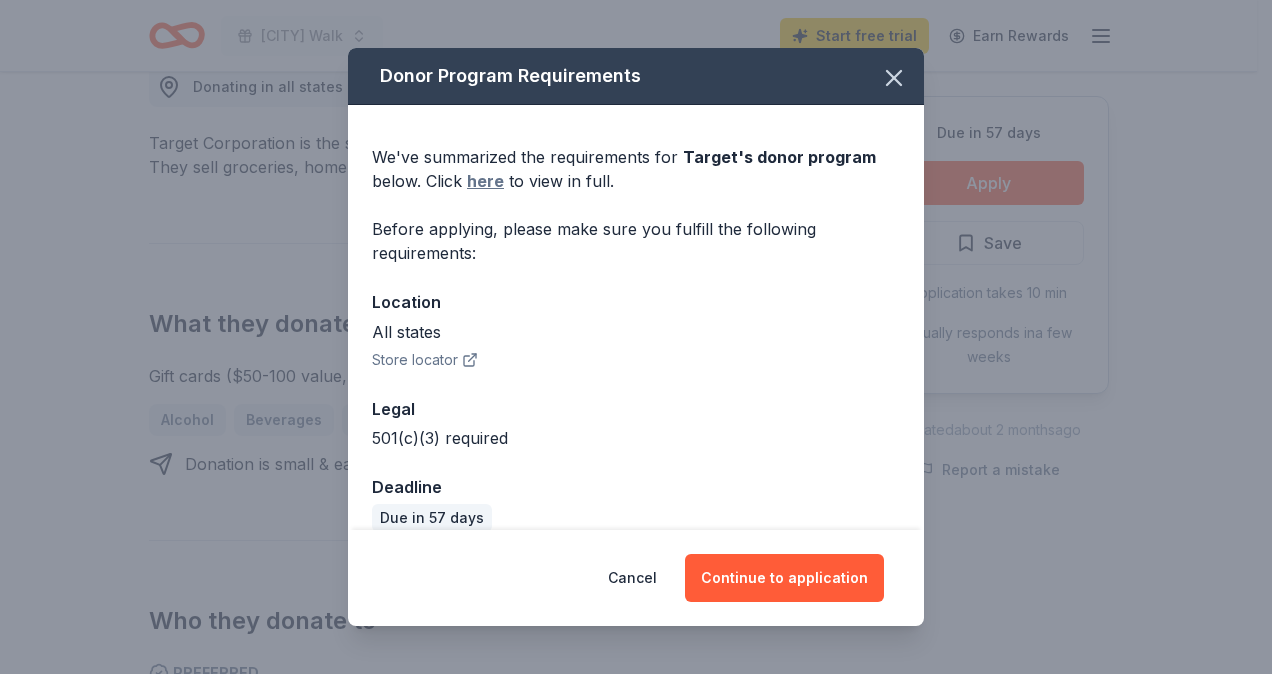 click on "here" at bounding box center [485, 181] 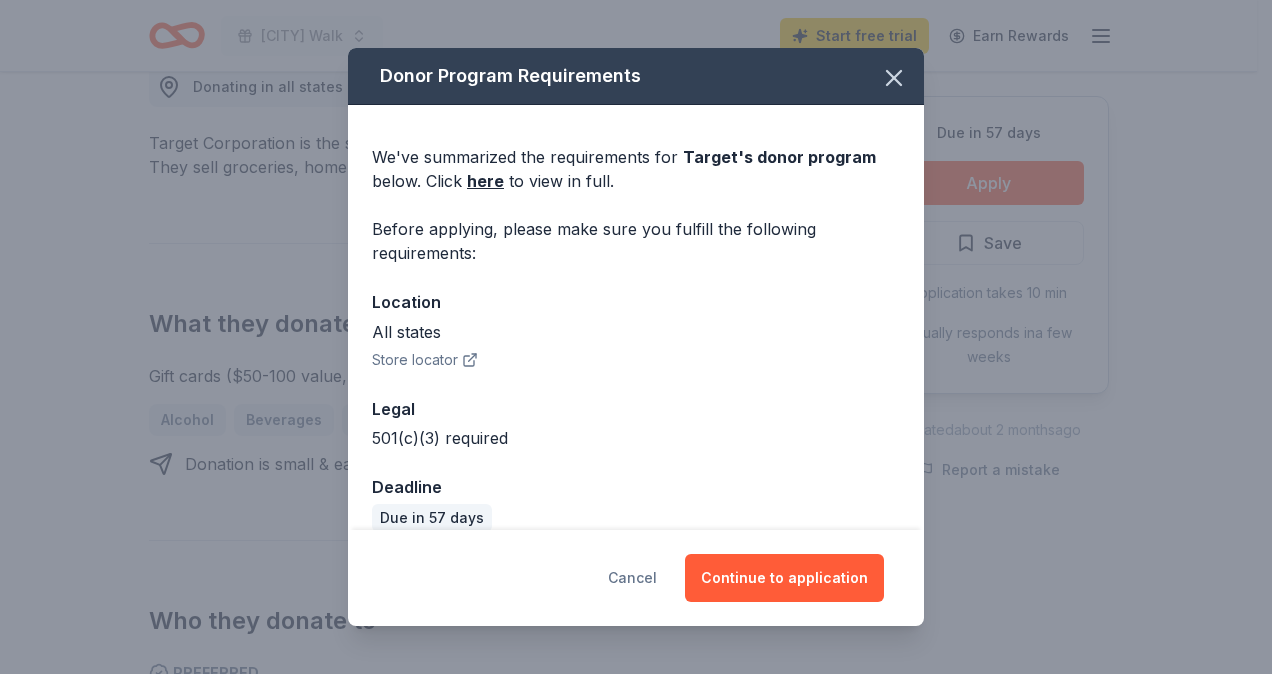 click on "Cancel" at bounding box center (632, 578) 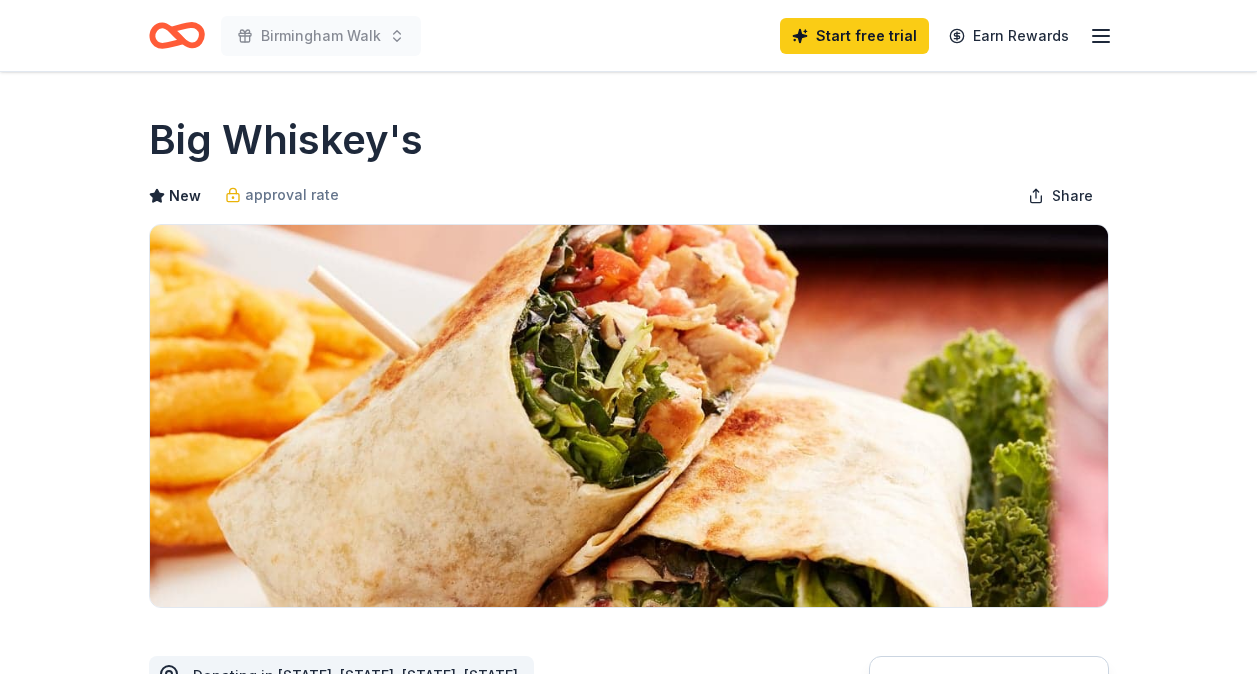 scroll, scrollTop: 0, scrollLeft: 0, axis: both 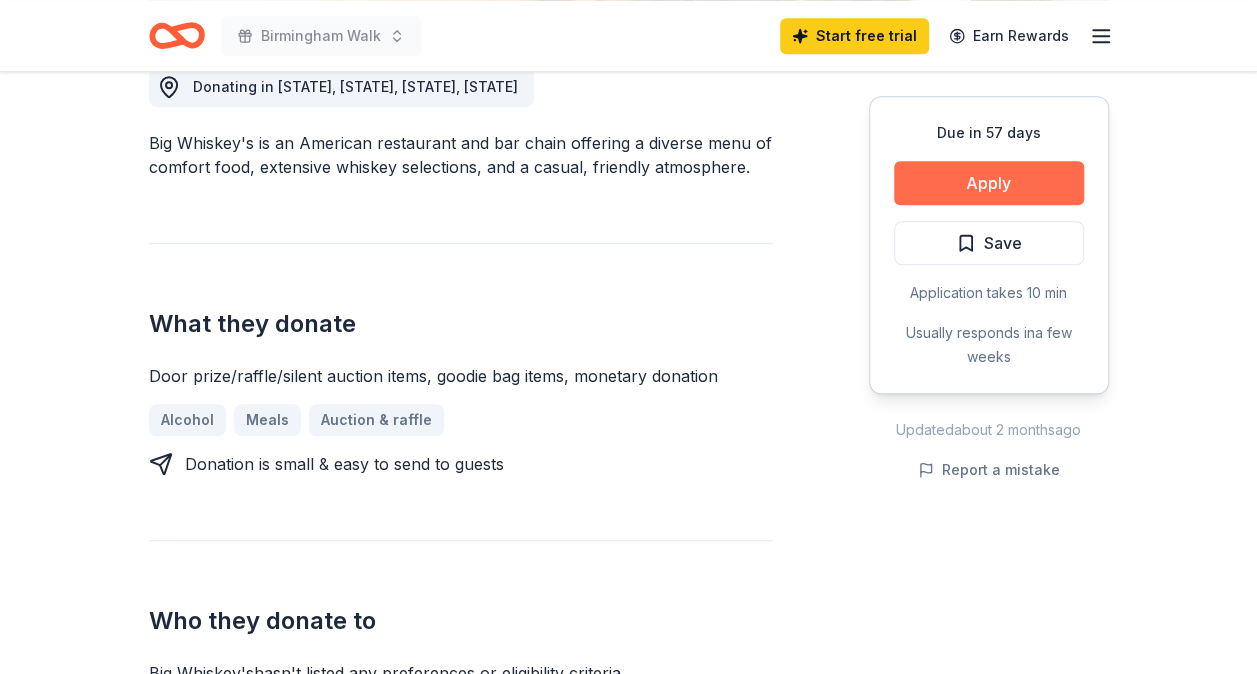 click on "Apply" at bounding box center [989, 183] 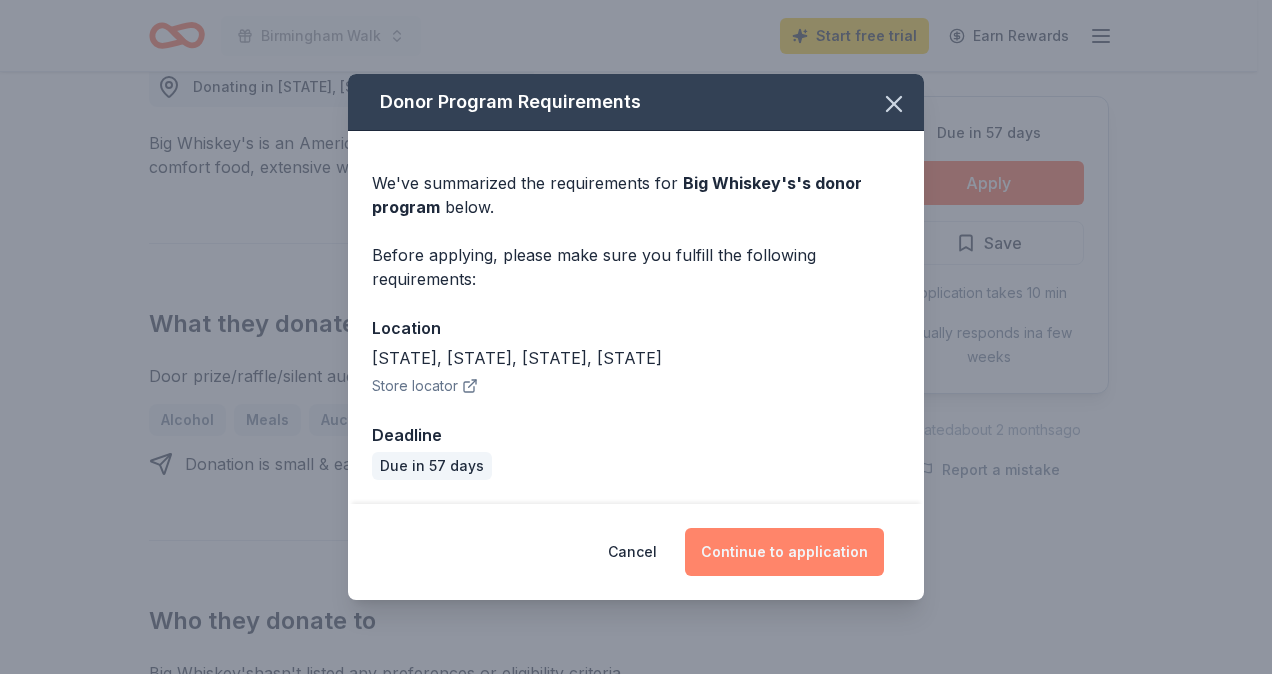 click on "Continue to application" at bounding box center [784, 552] 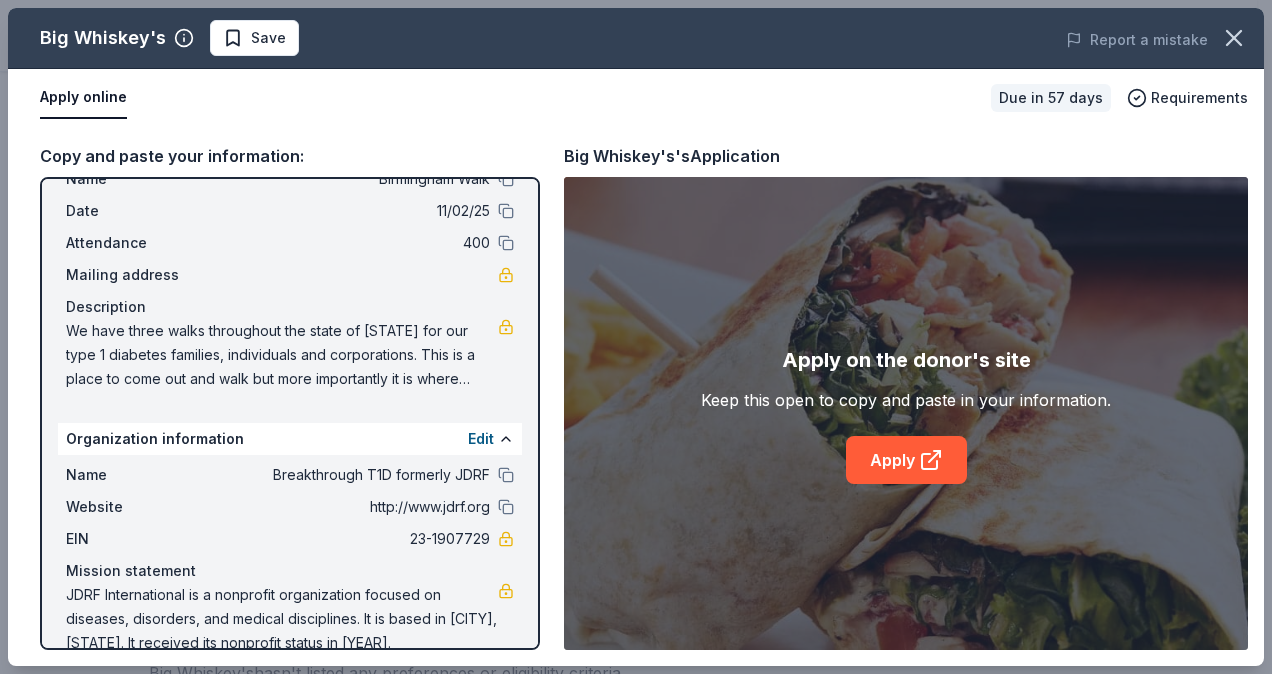 scroll, scrollTop: 99, scrollLeft: 0, axis: vertical 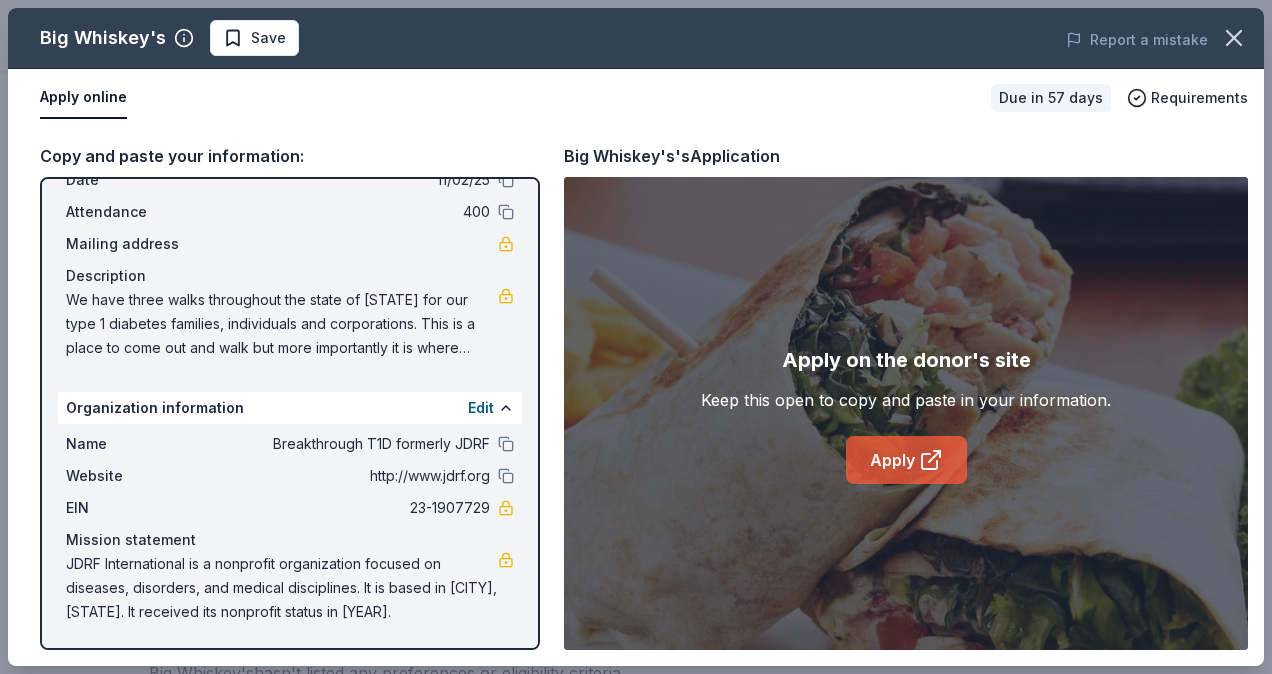 click on "Apply" at bounding box center (906, 460) 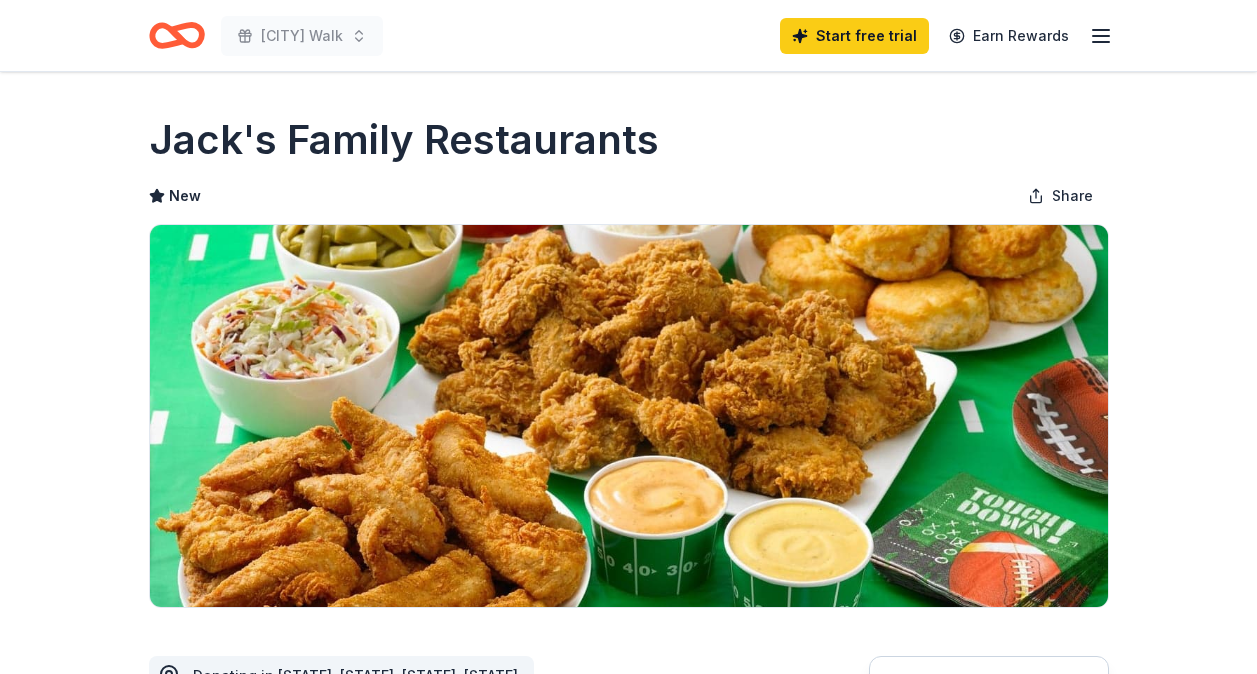 scroll, scrollTop: 0, scrollLeft: 0, axis: both 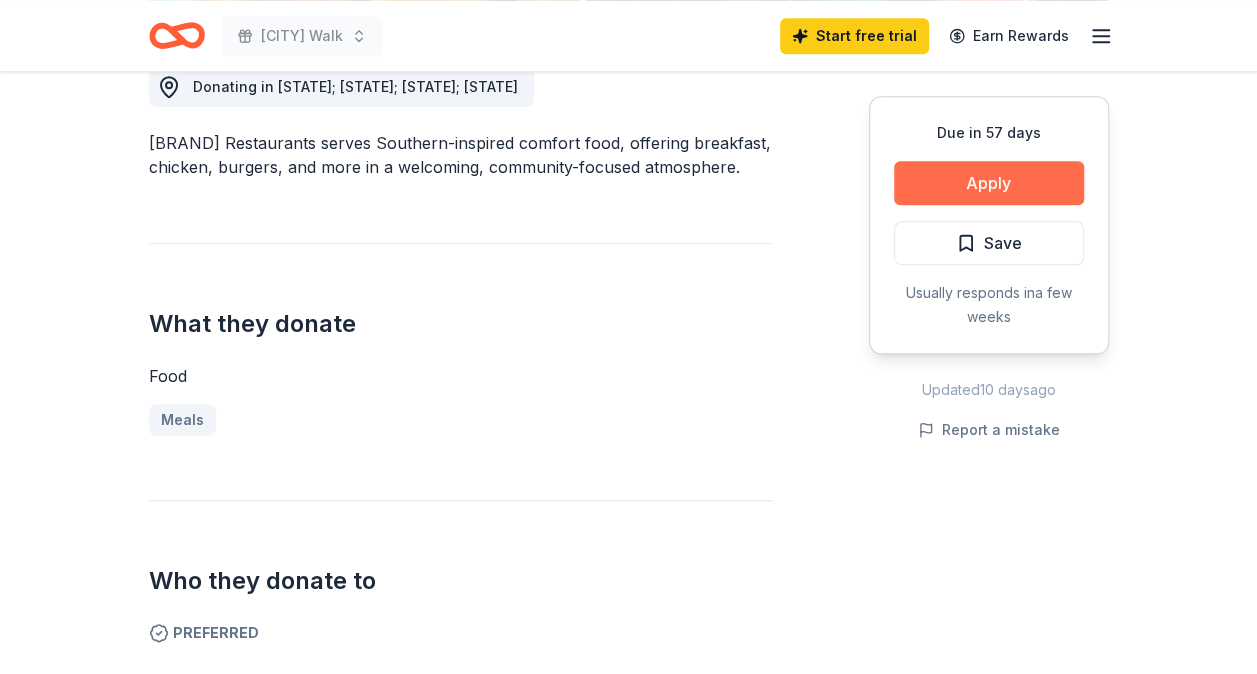 click on "Apply" at bounding box center (989, 183) 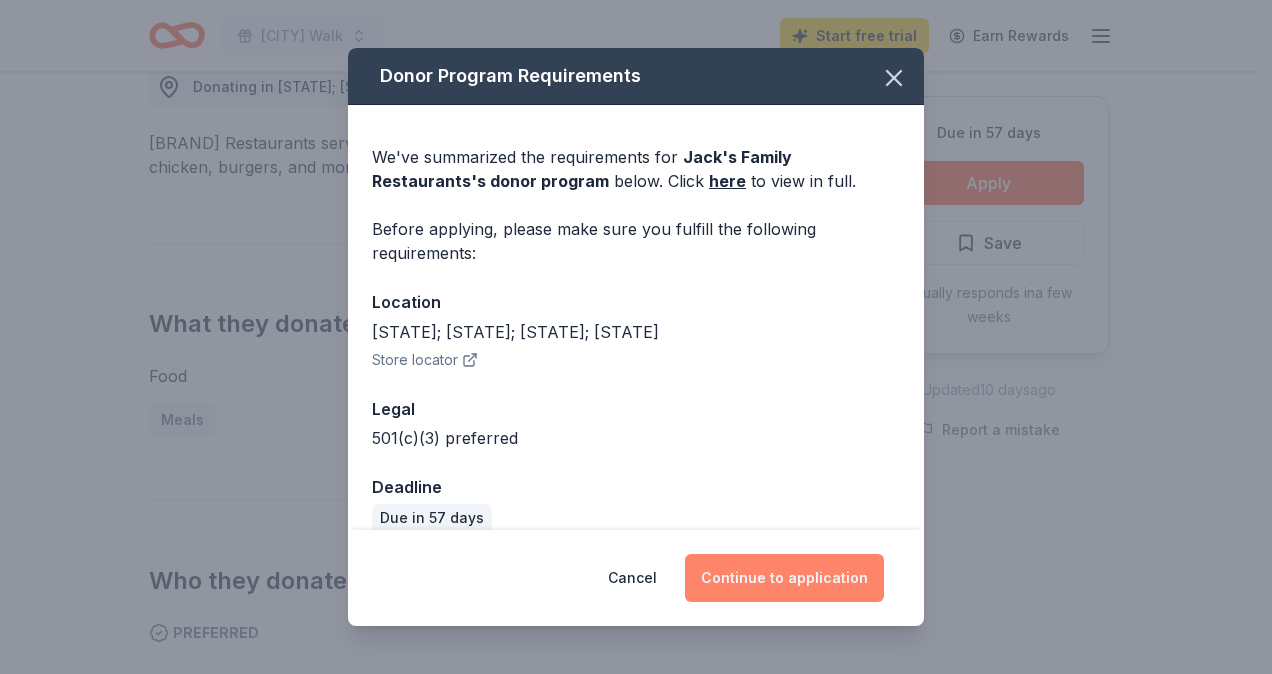 click on "Continue to application" at bounding box center (784, 578) 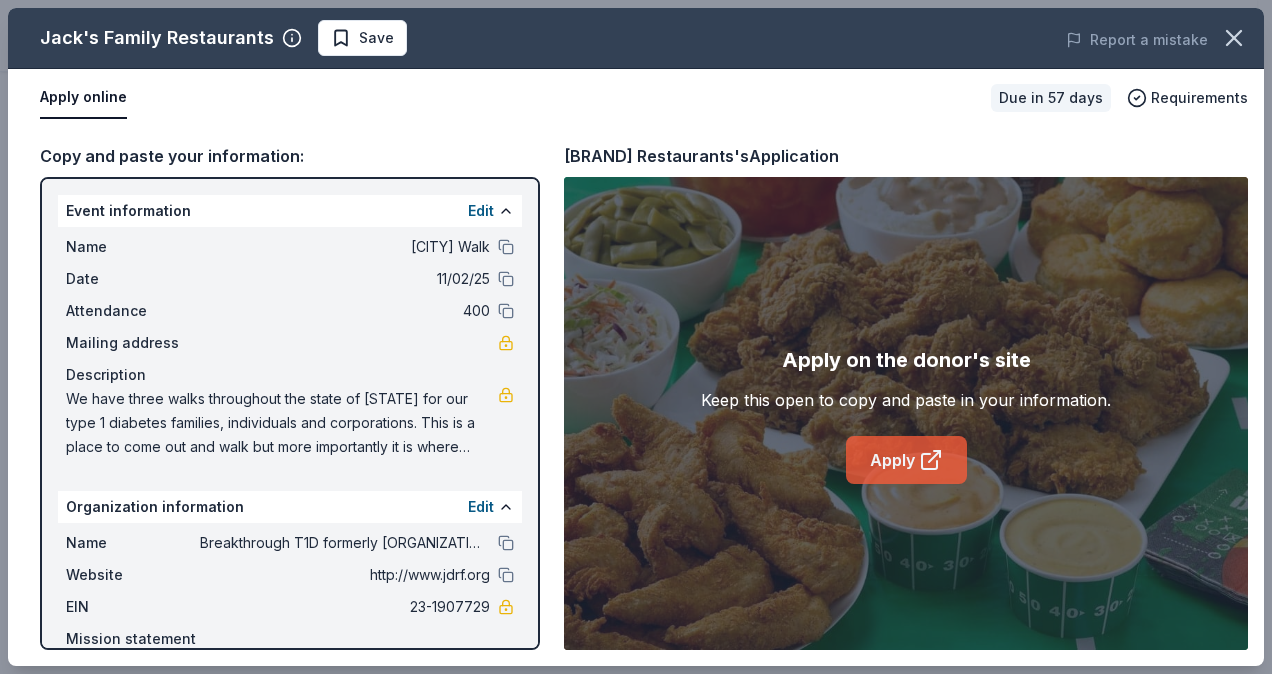 click on "Apply" at bounding box center [906, 460] 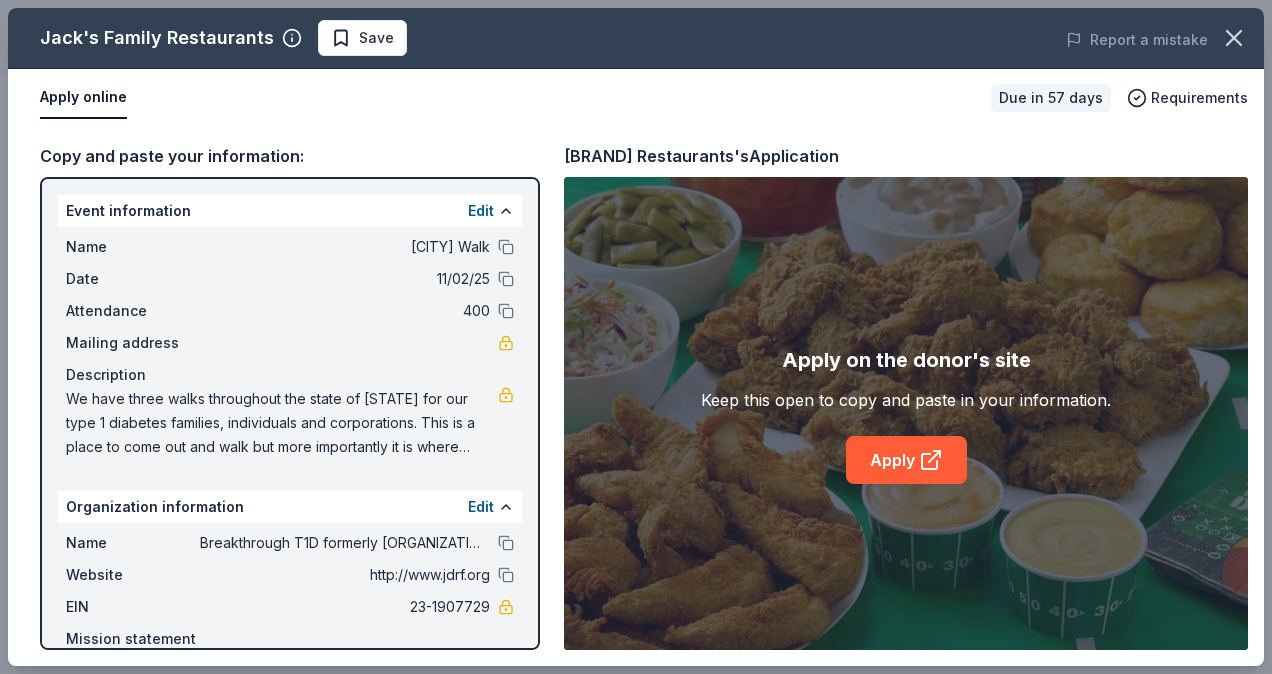 drag, startPoint x: 67, startPoint y: 396, endPoint x: 422, endPoint y: 428, distance: 356.43933 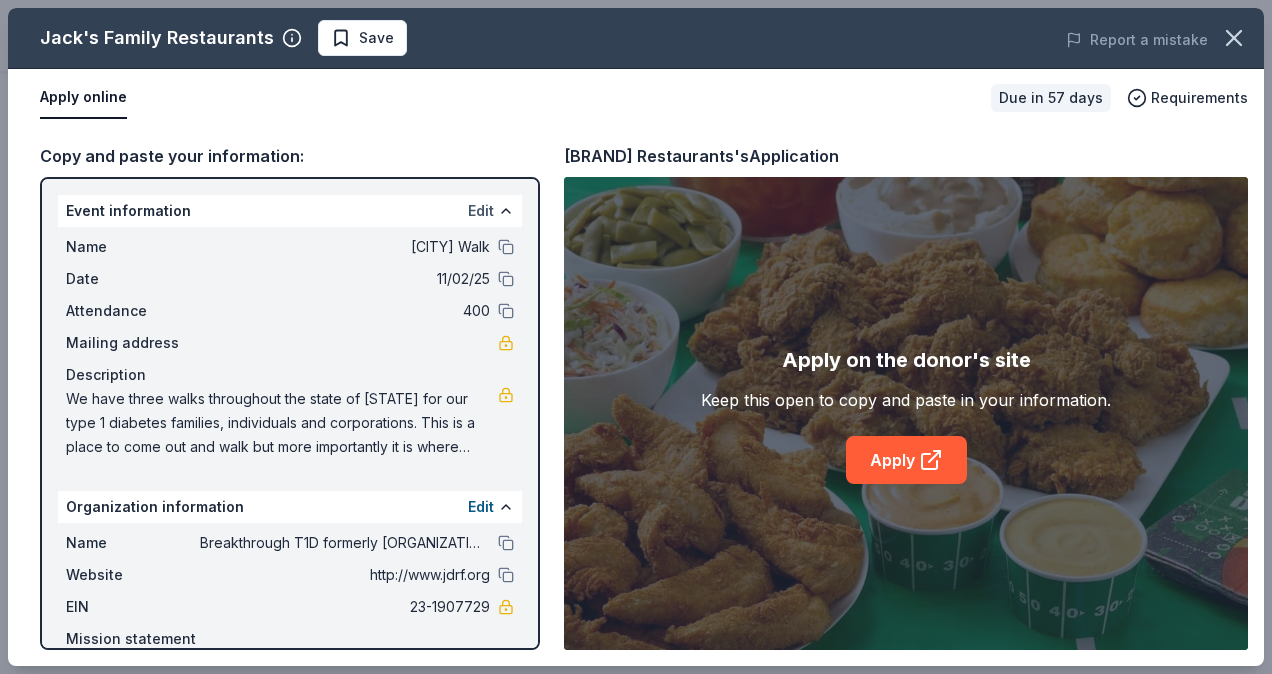 click on "Edit" at bounding box center [481, 211] 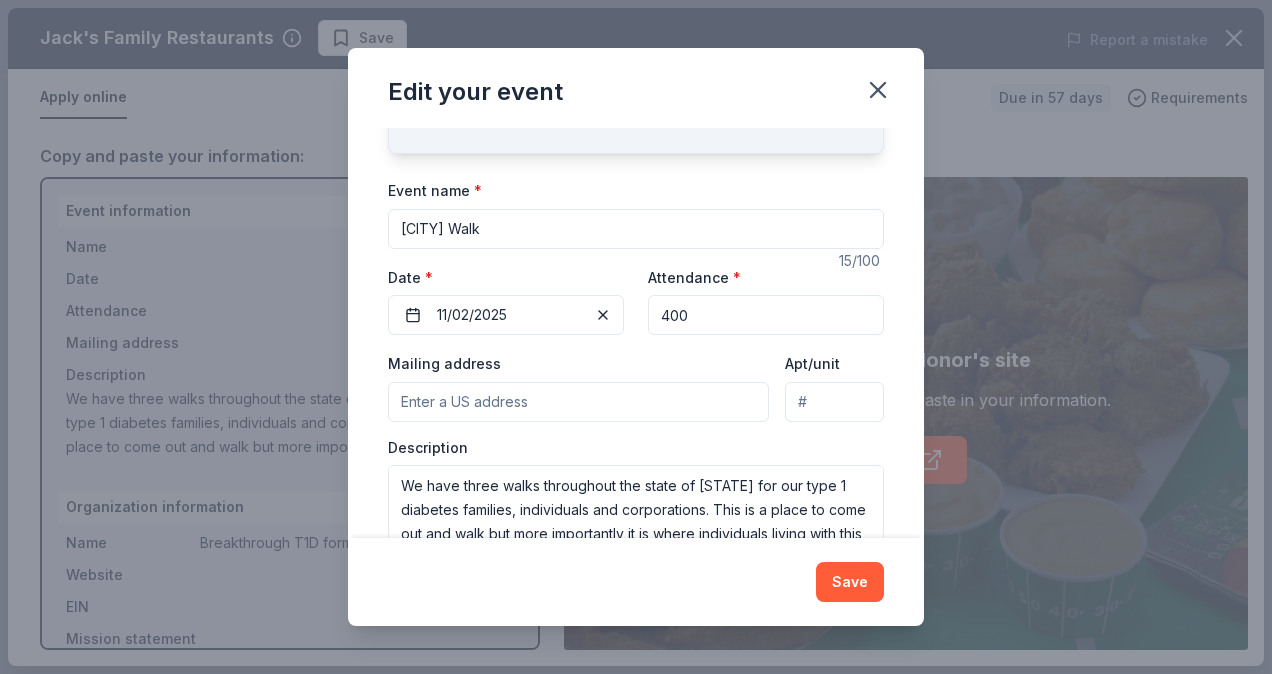 scroll, scrollTop: 157, scrollLeft: 0, axis: vertical 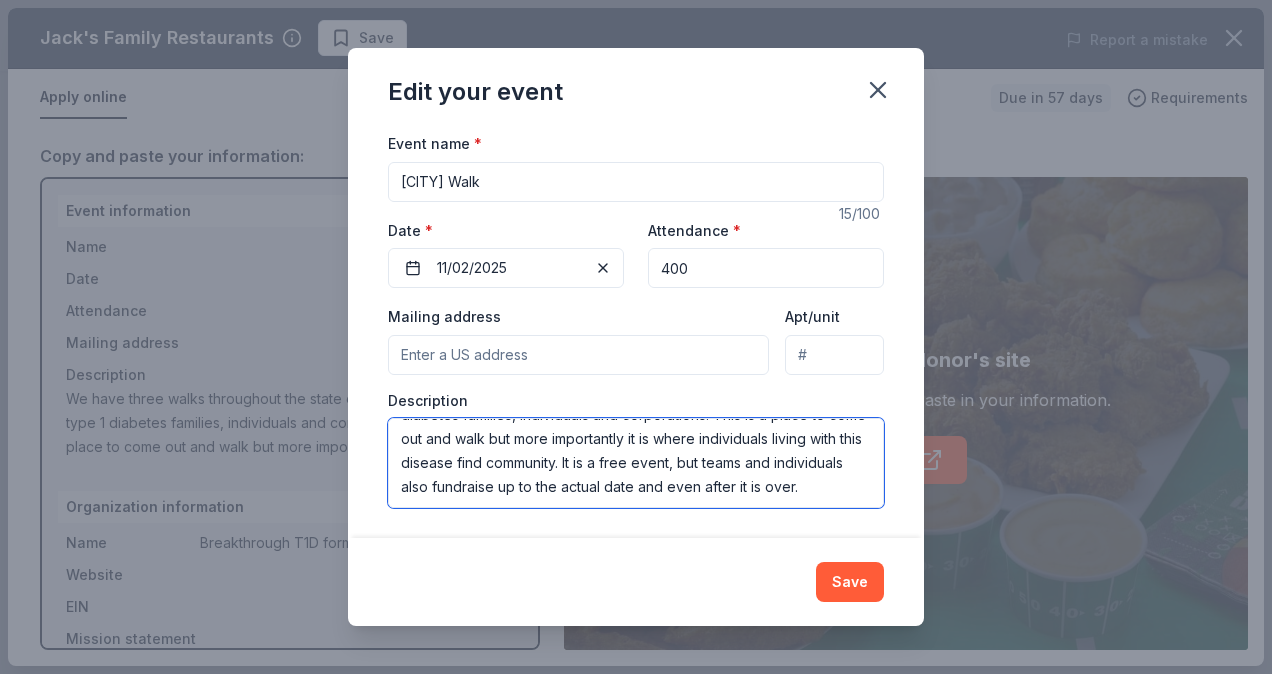 drag, startPoint x: 399, startPoint y: 440, endPoint x: 836, endPoint y: 503, distance: 441.51782 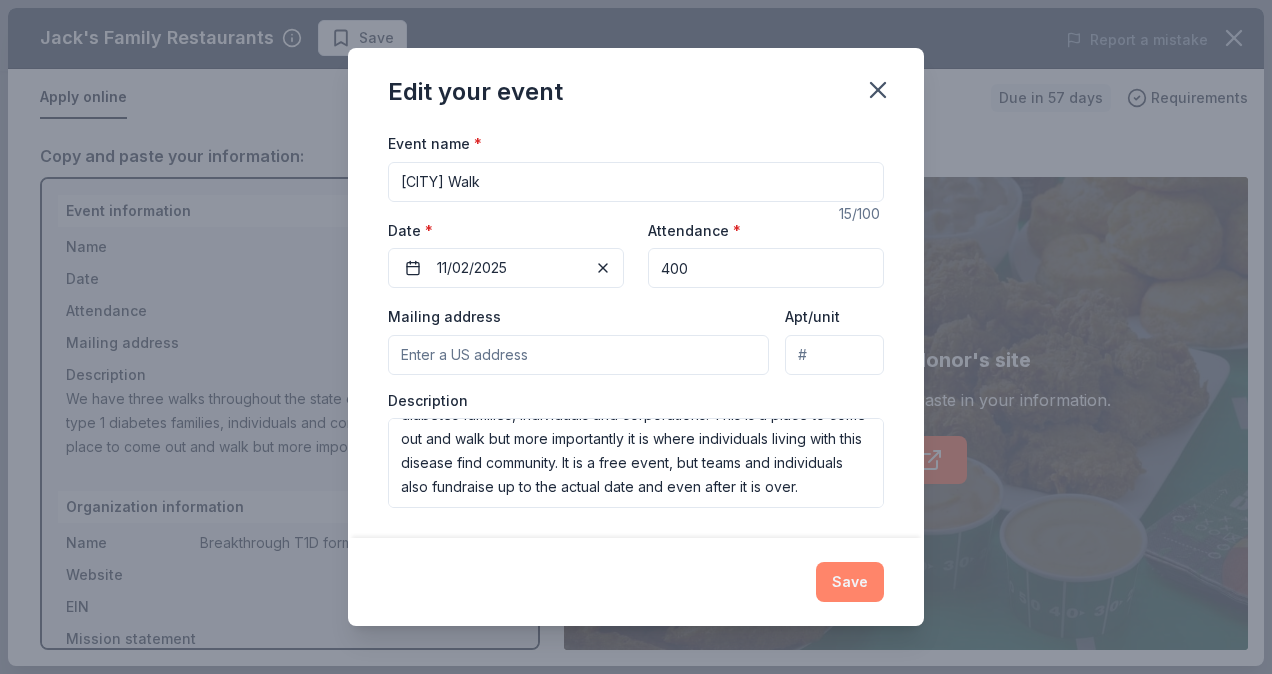 click on "Save" at bounding box center (850, 582) 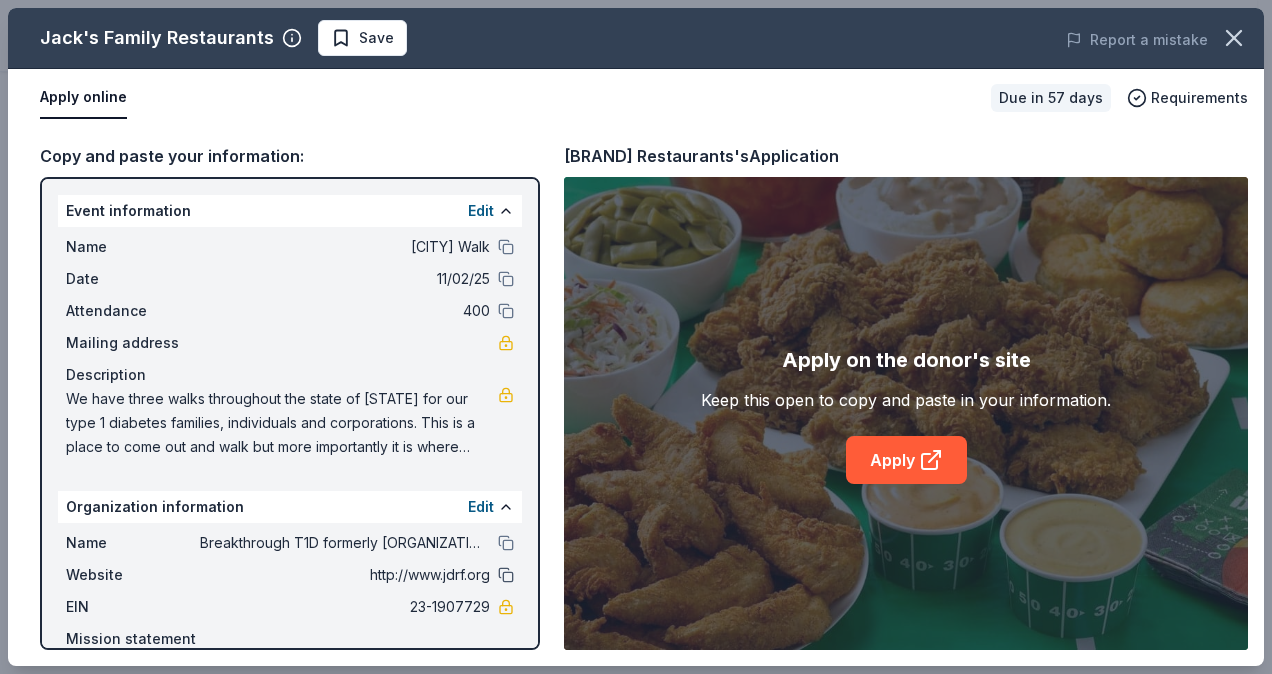 click at bounding box center [506, 575] 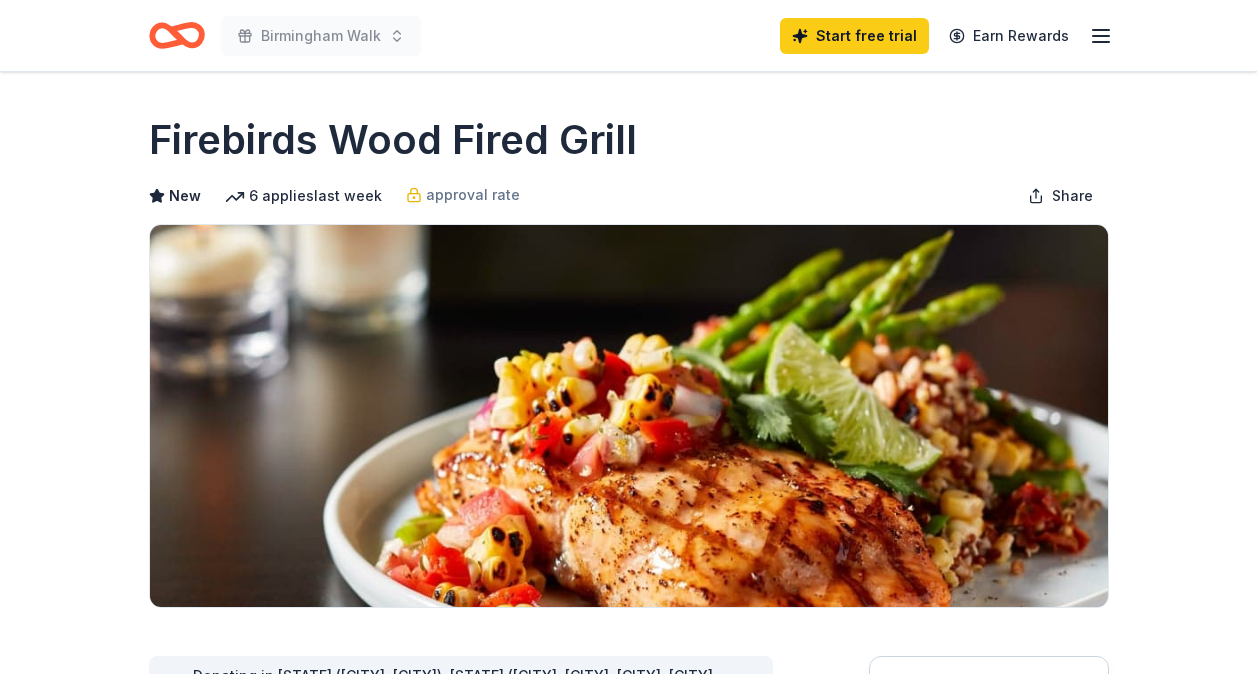 scroll, scrollTop: 0, scrollLeft: 0, axis: both 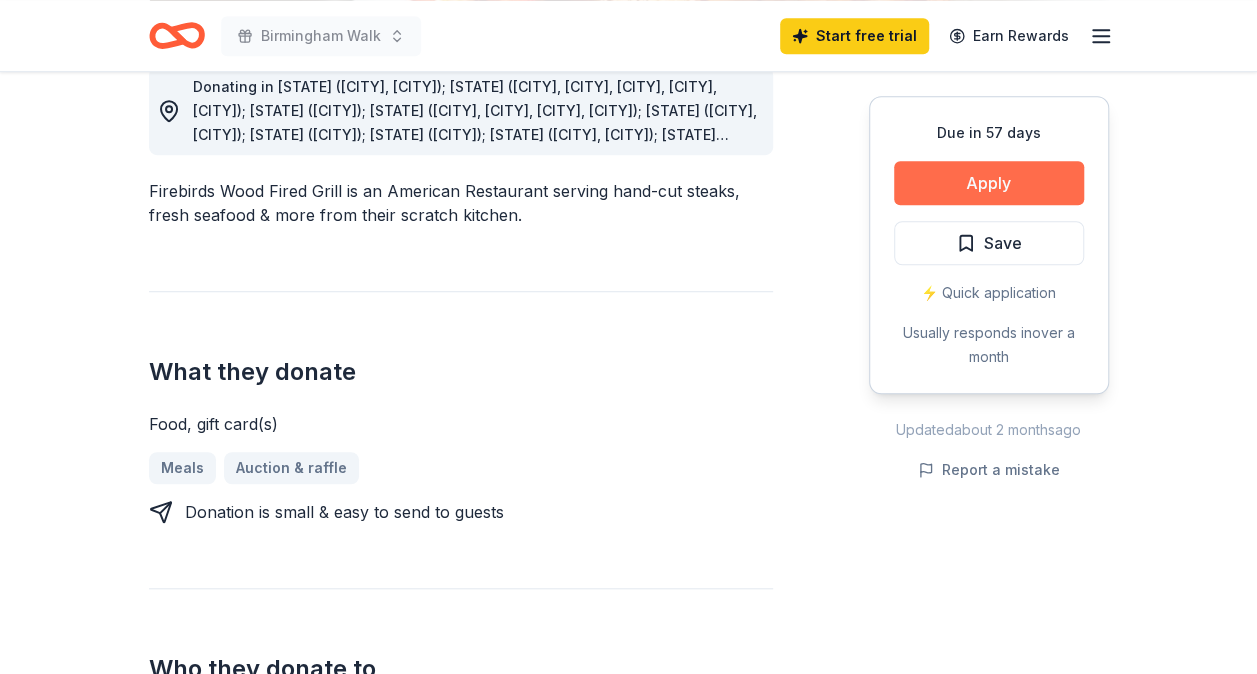 click on "Apply" at bounding box center [989, 183] 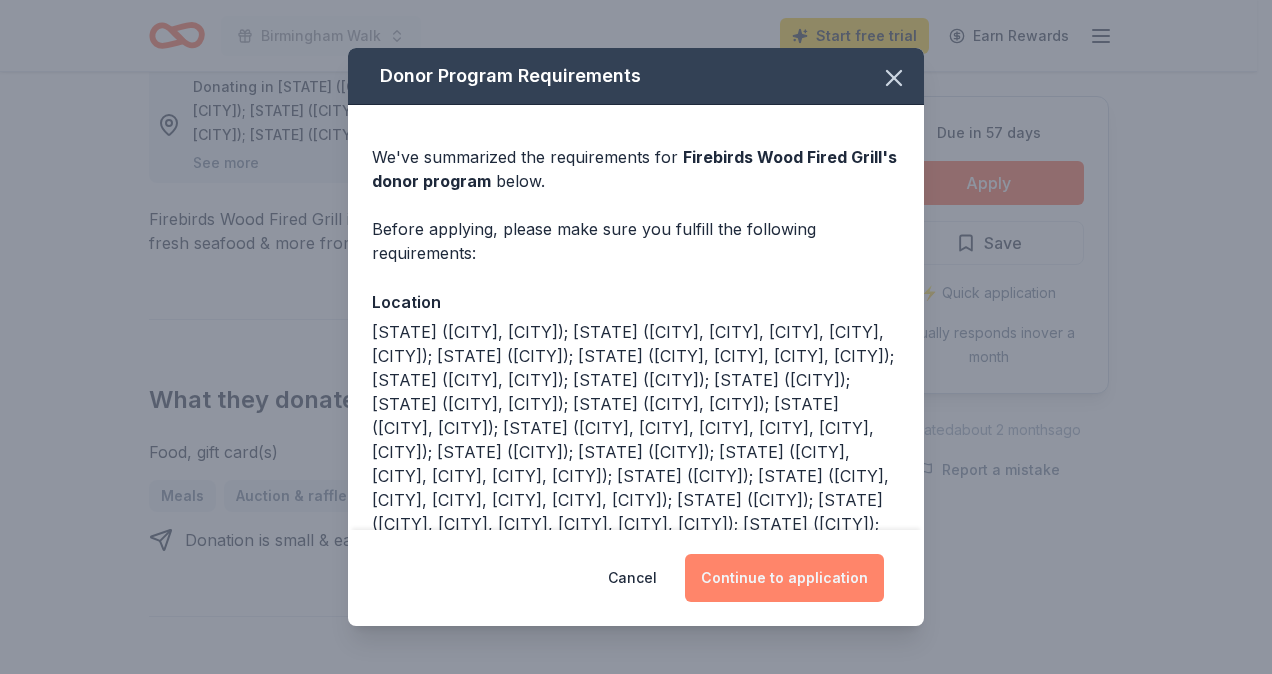 click on "Continue to application" at bounding box center [784, 578] 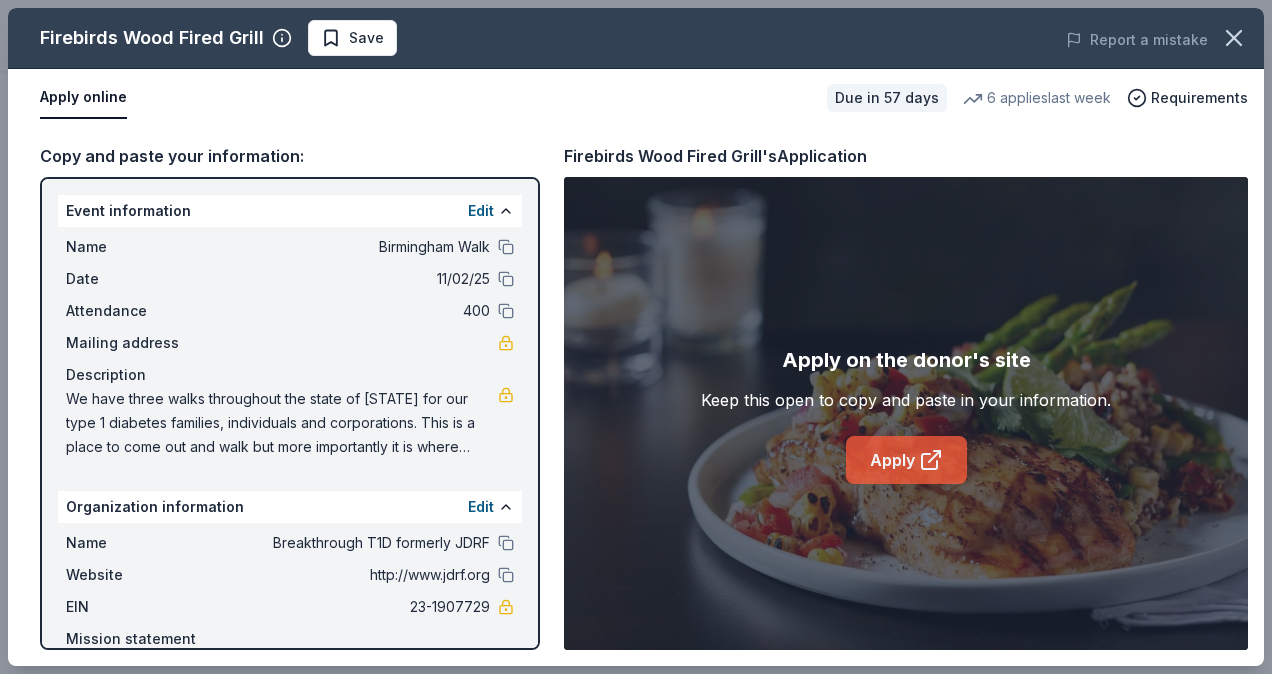 click on "Apply" at bounding box center [906, 460] 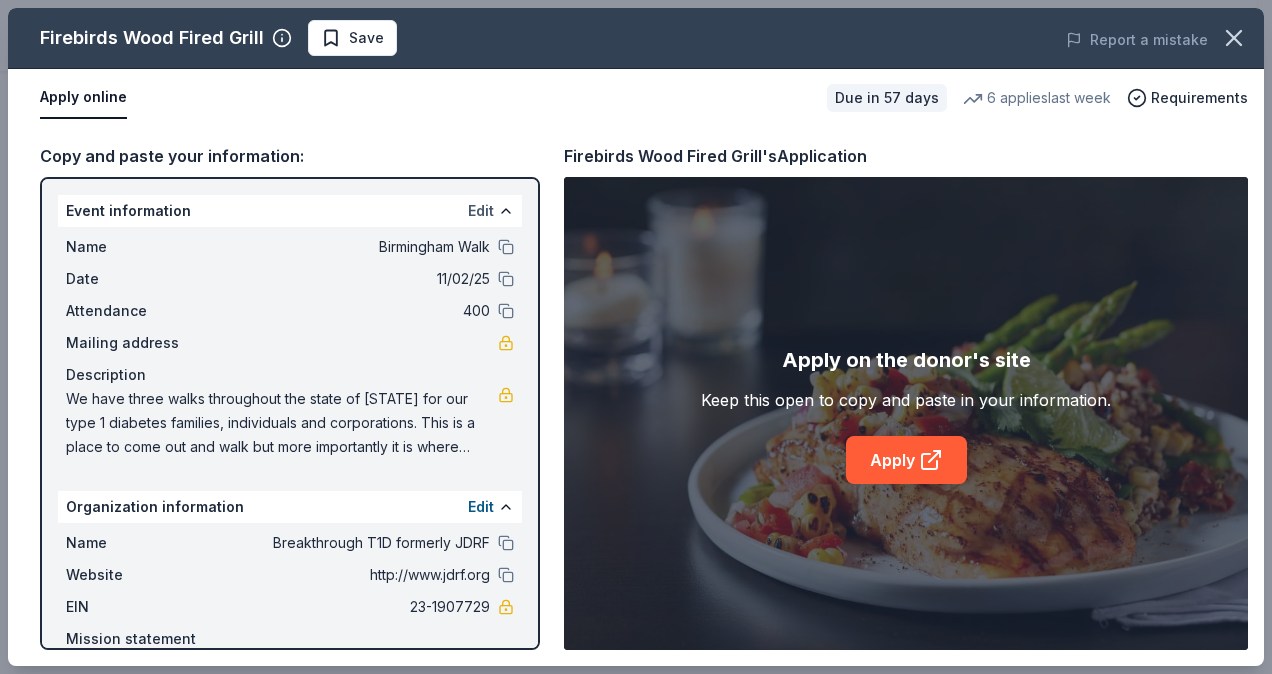 click on "Edit" at bounding box center [481, 211] 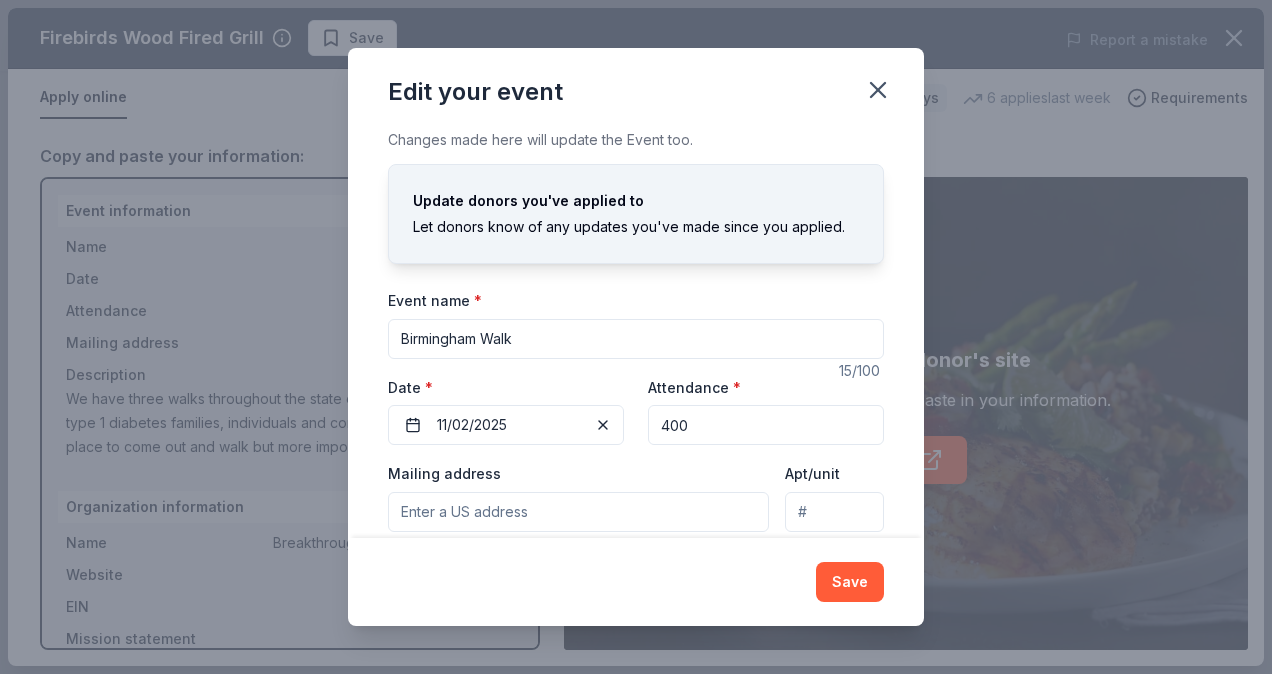 scroll, scrollTop: 157, scrollLeft: 0, axis: vertical 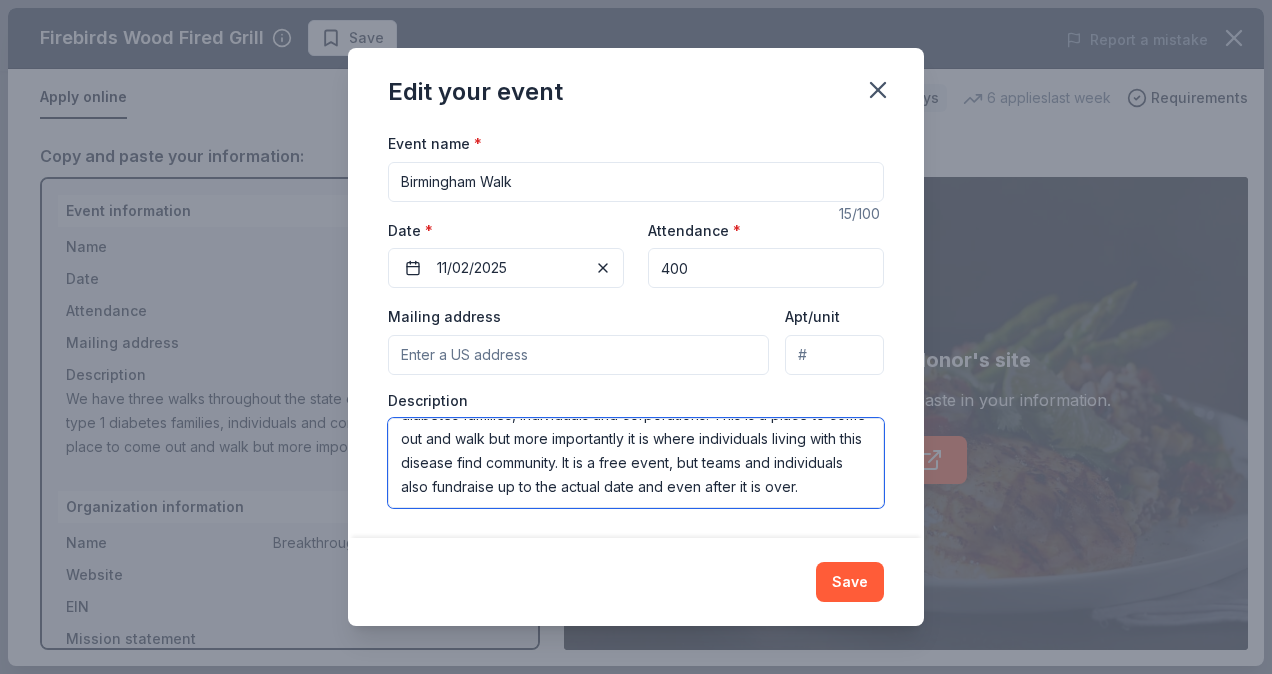 drag, startPoint x: 398, startPoint y: 438, endPoint x: 700, endPoint y: 528, distance: 315.12537 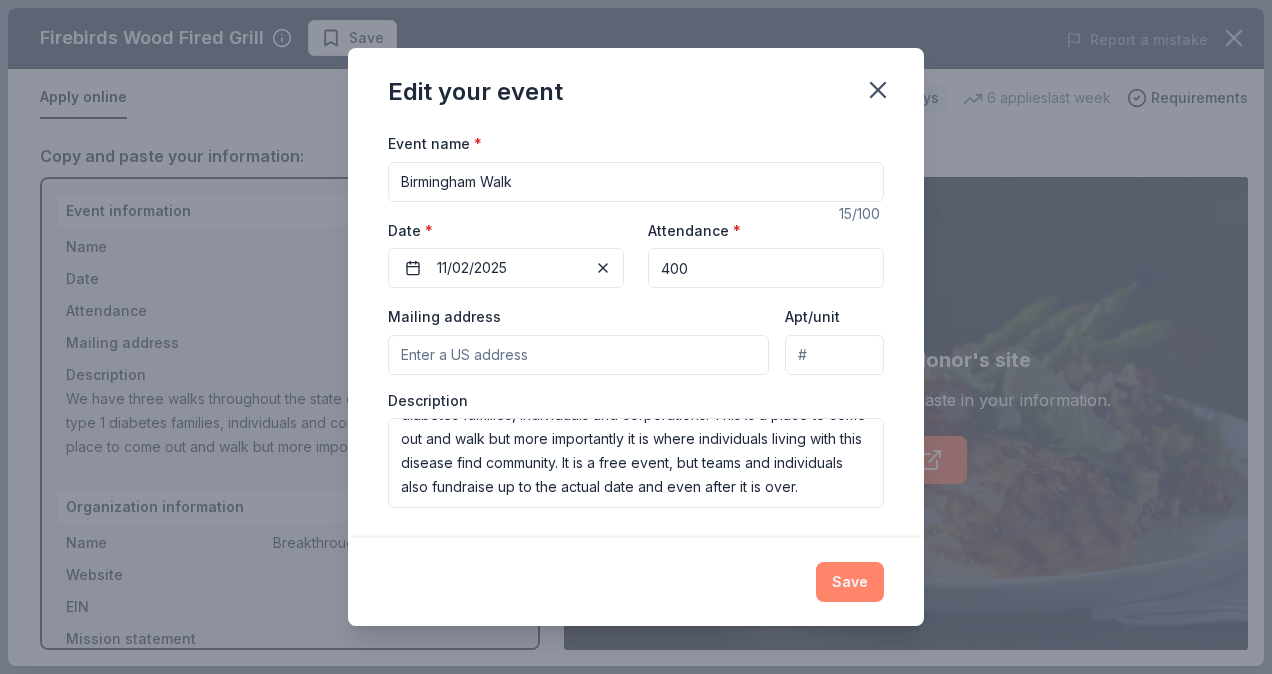 click on "Save" at bounding box center (850, 582) 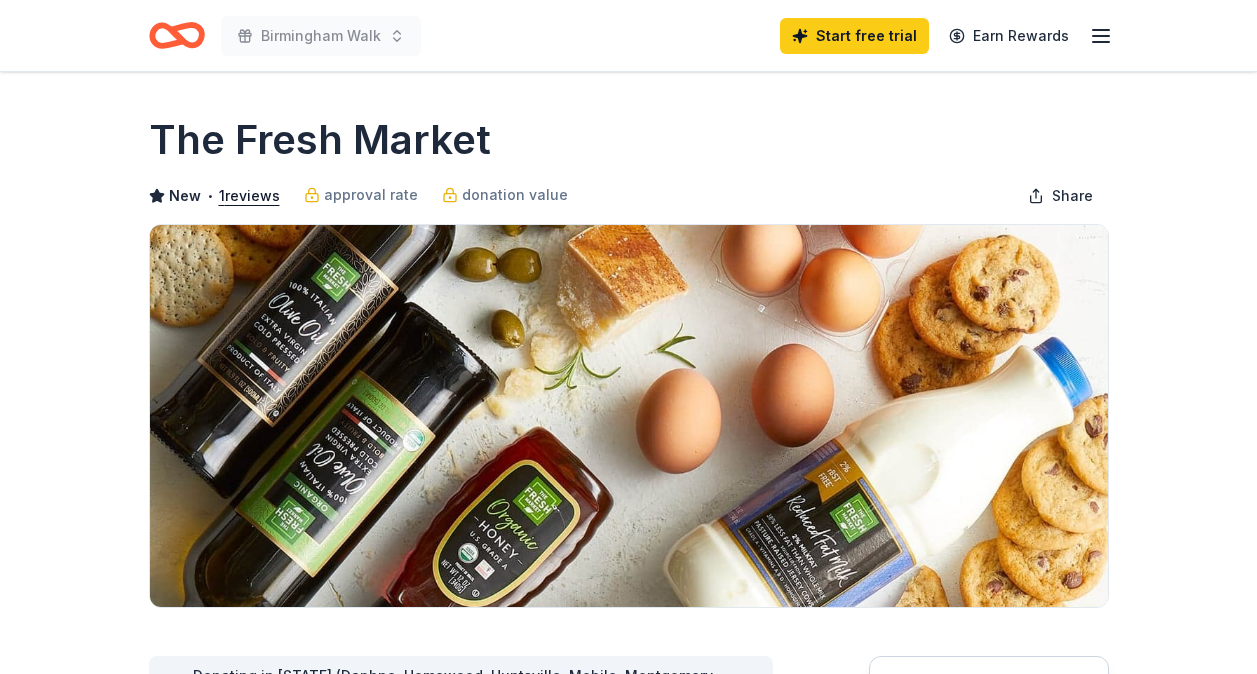 scroll, scrollTop: 0, scrollLeft: 0, axis: both 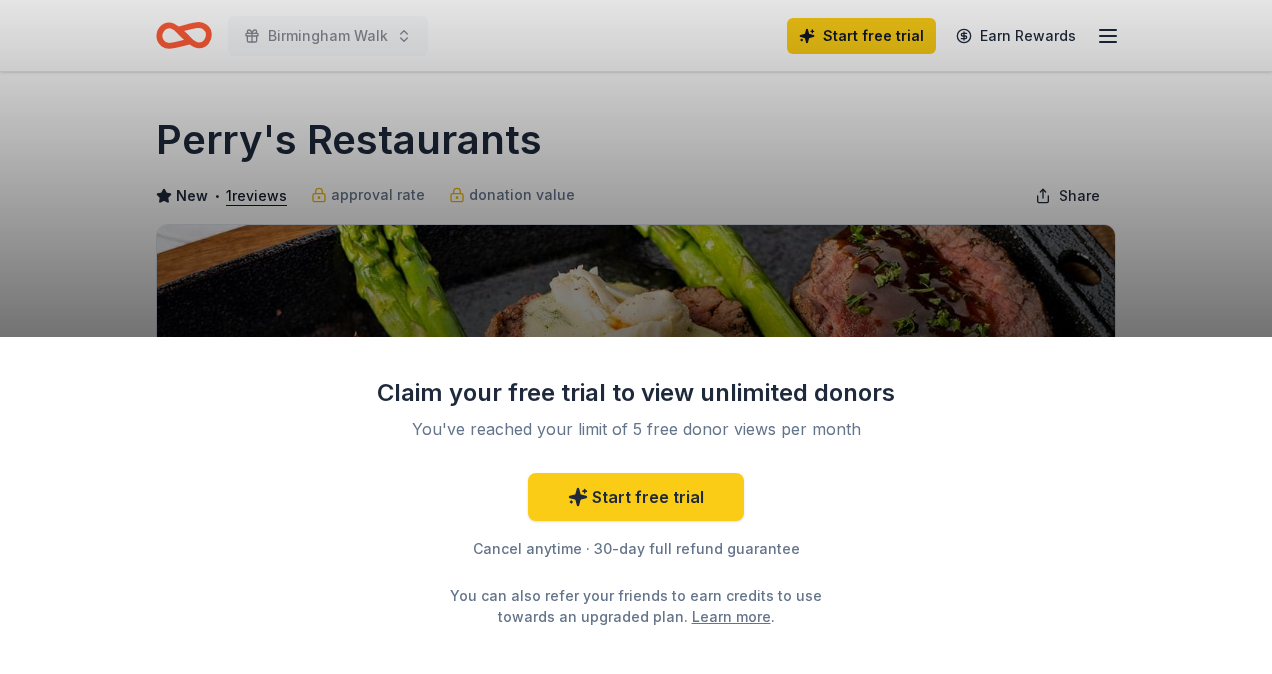 click on "Claim your free trial to view unlimited donors You've reached your limit of 5 free donor views per month Start free  trial Cancel anytime · 30-day full refund guarantee You can also refer your friends to earn credits to use towards an upgraded plan.   Learn more ." at bounding box center (636, 337) 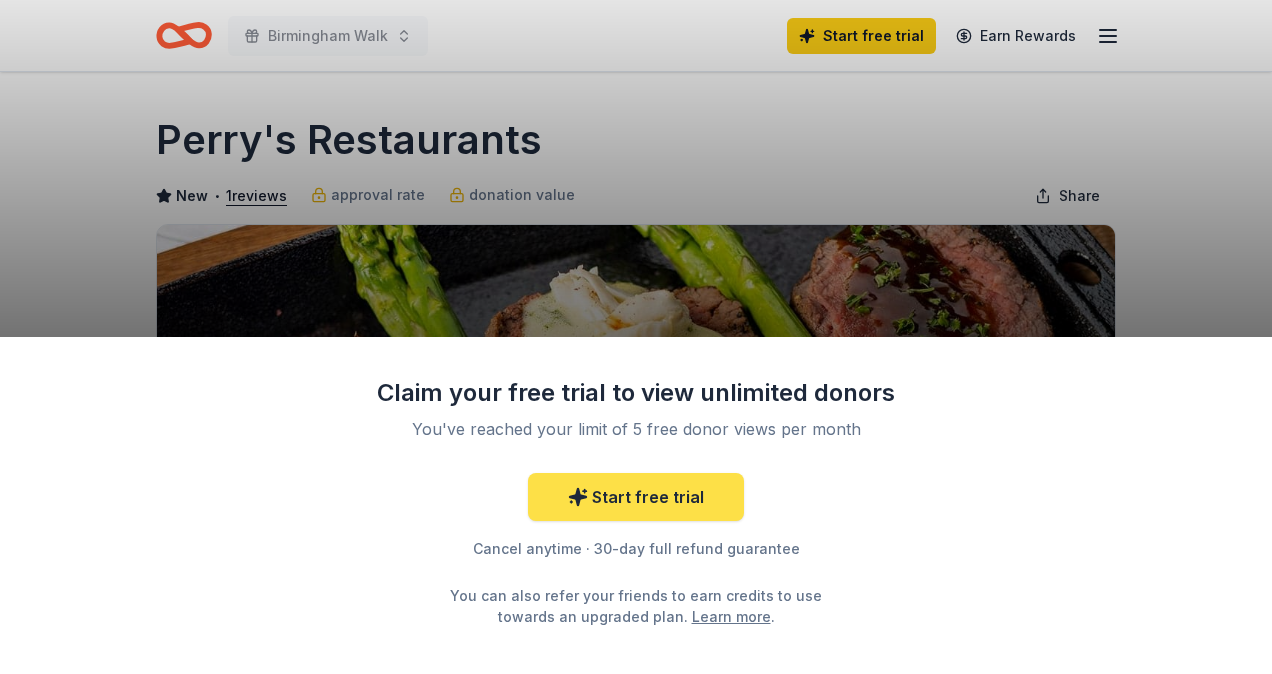 click on "Start free  trial" at bounding box center [636, 497] 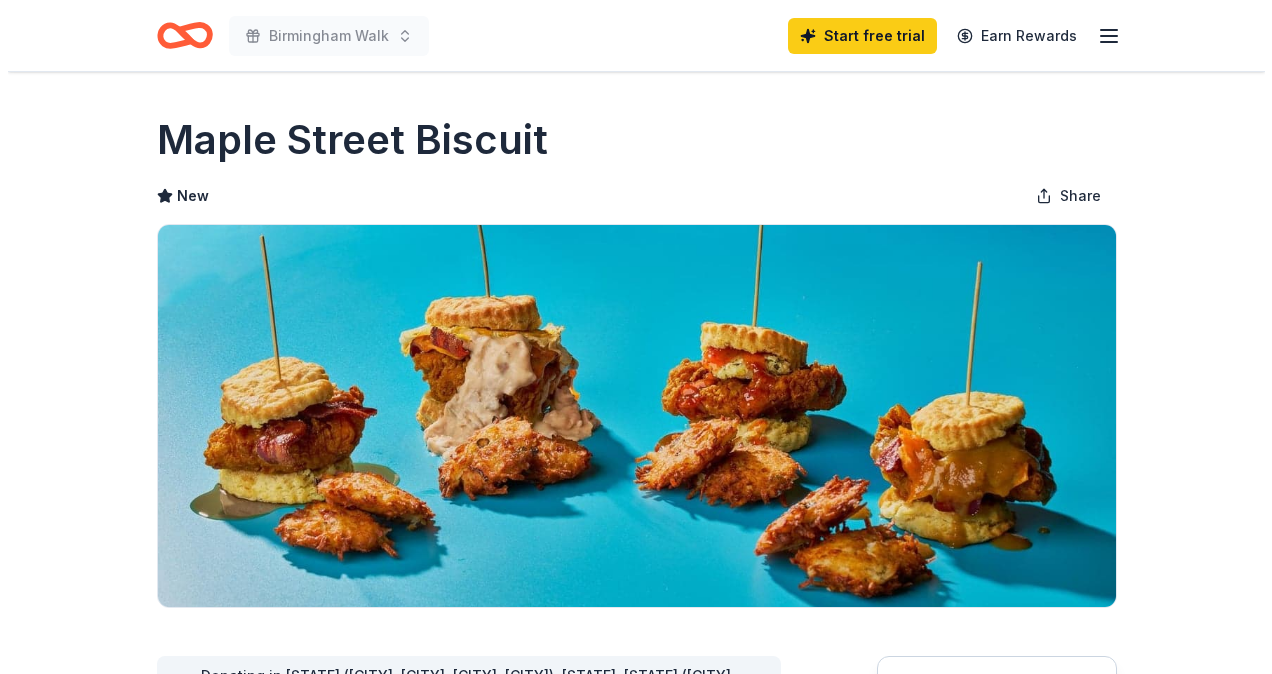 scroll, scrollTop: 0, scrollLeft: 0, axis: both 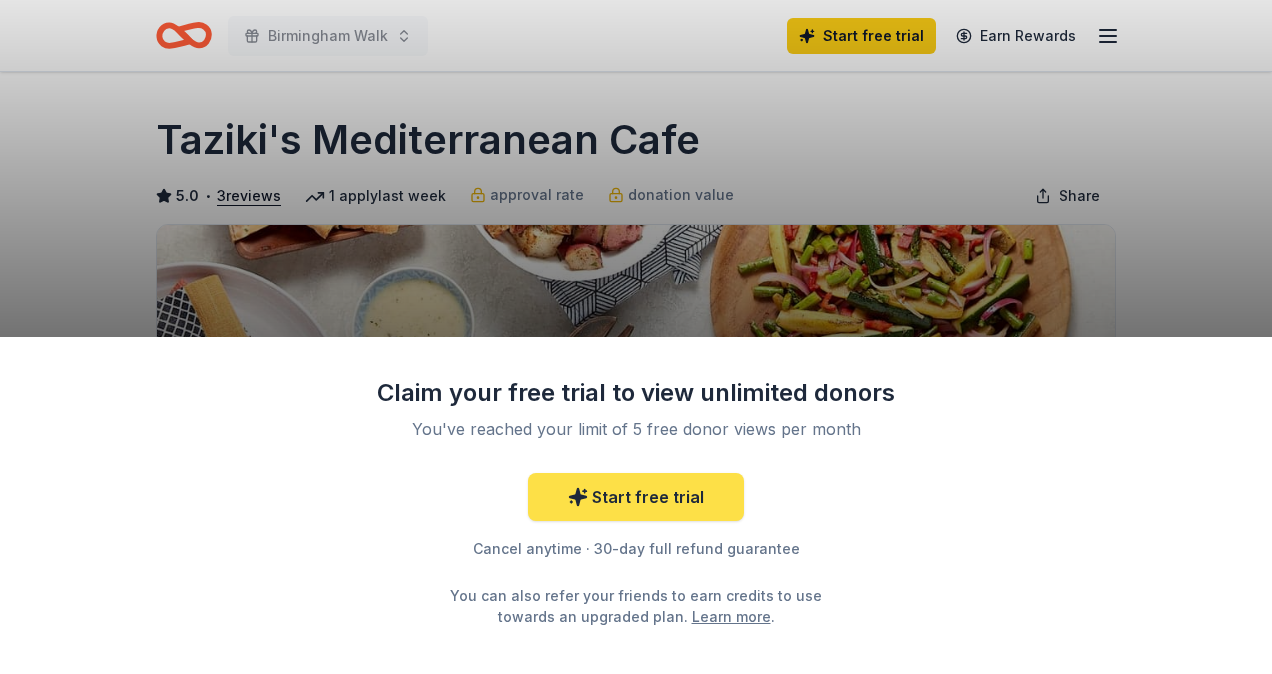 click on "Start free  trial" at bounding box center [636, 497] 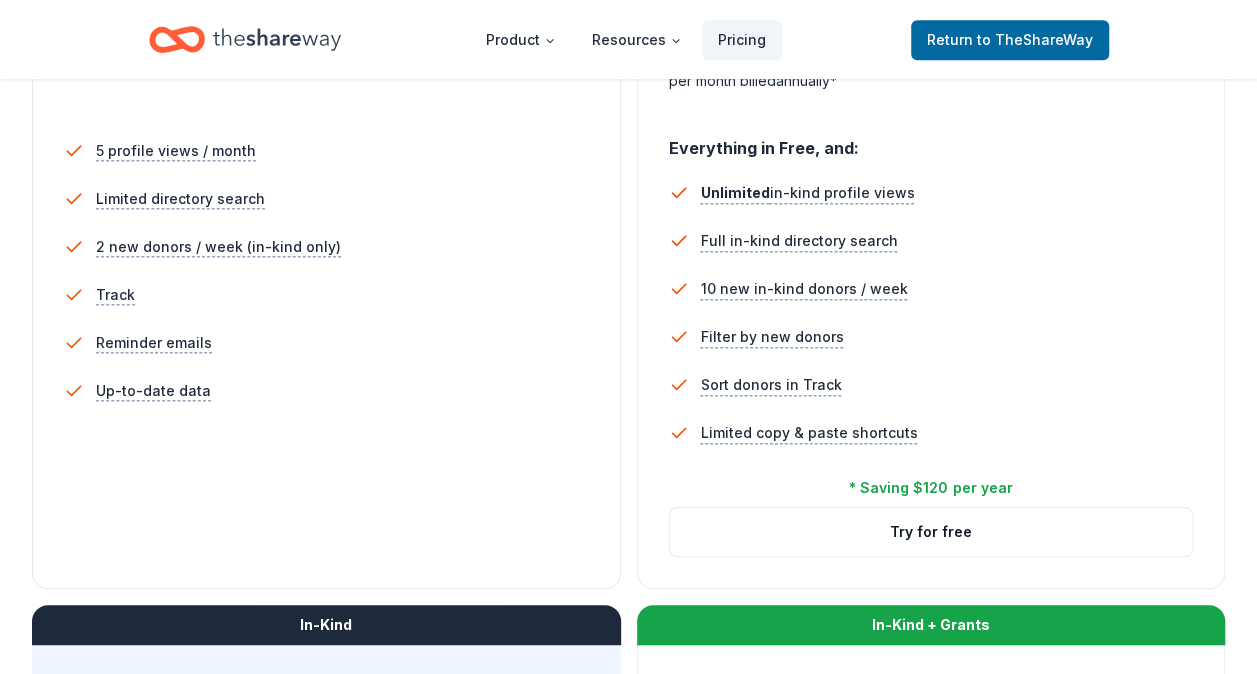 scroll, scrollTop: 640, scrollLeft: 0, axis: vertical 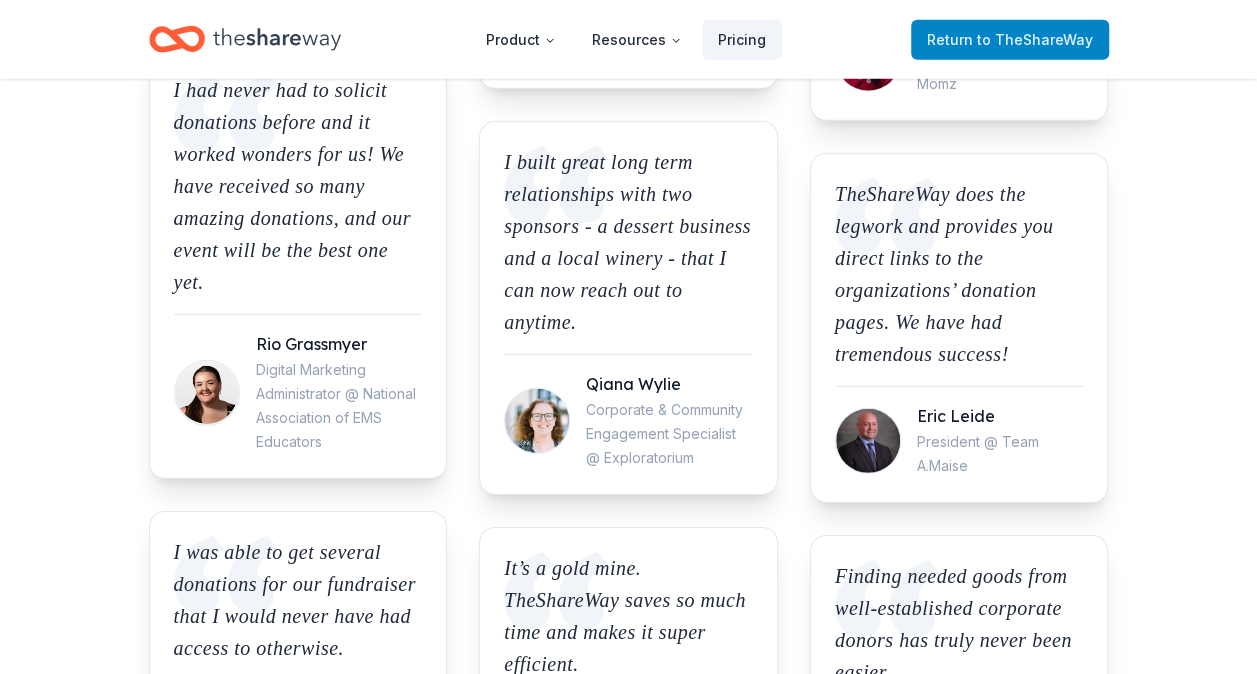 click on "Return to TheShareWay" at bounding box center (1010, 40) 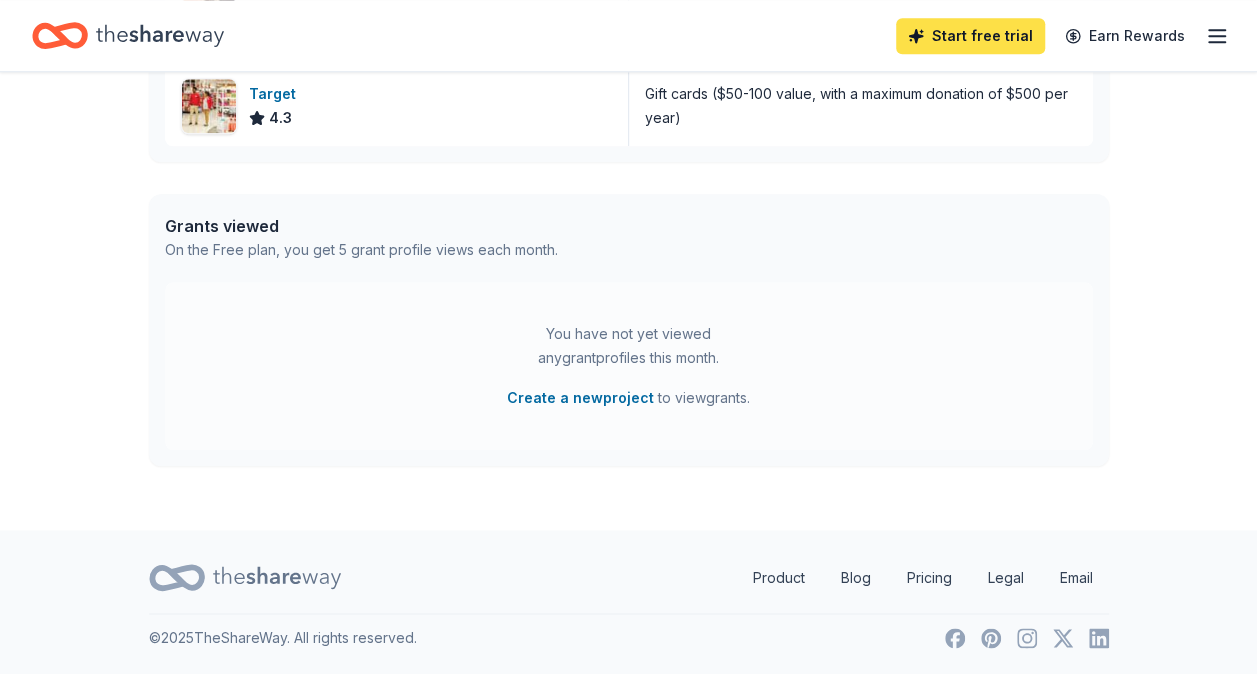 scroll, scrollTop: 0, scrollLeft: 0, axis: both 